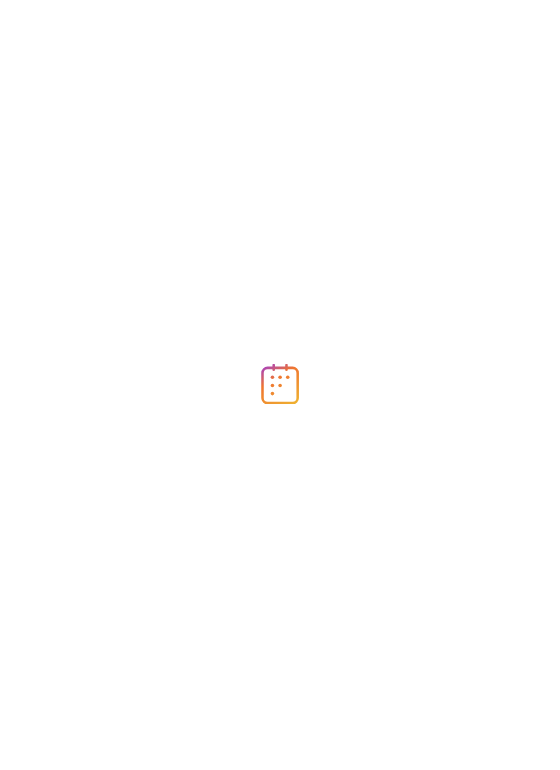 scroll, scrollTop: 0, scrollLeft: 0, axis: both 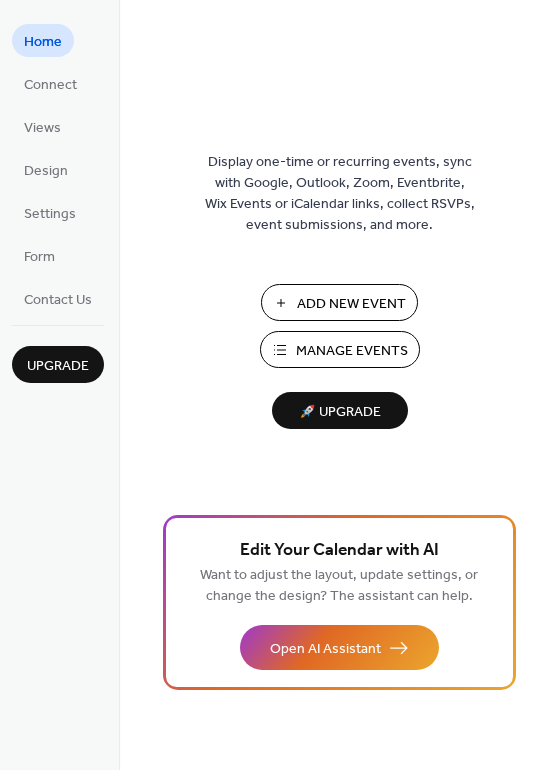 click on "Manage Events" at bounding box center [352, 351] 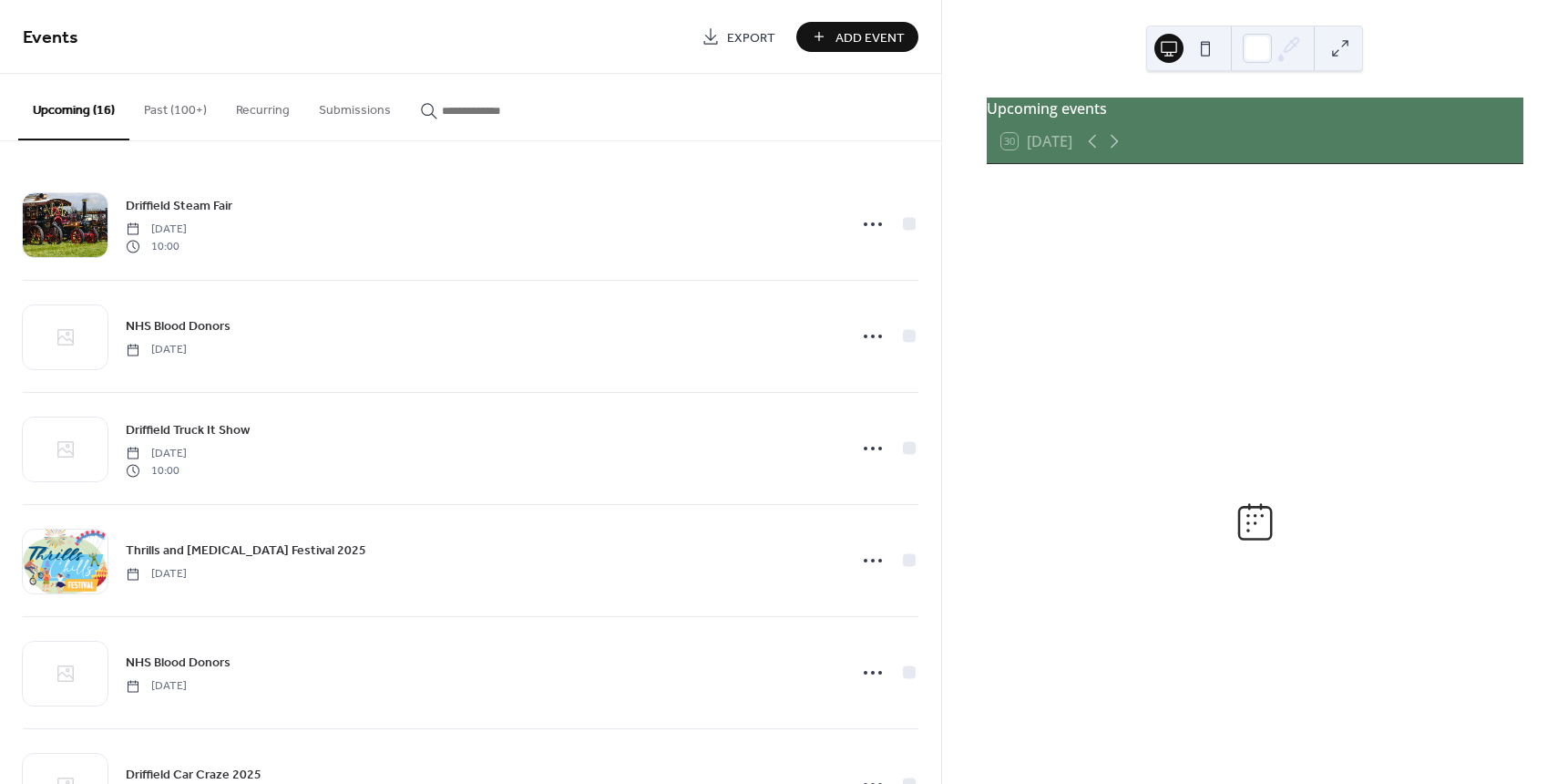 scroll, scrollTop: 0, scrollLeft: 0, axis: both 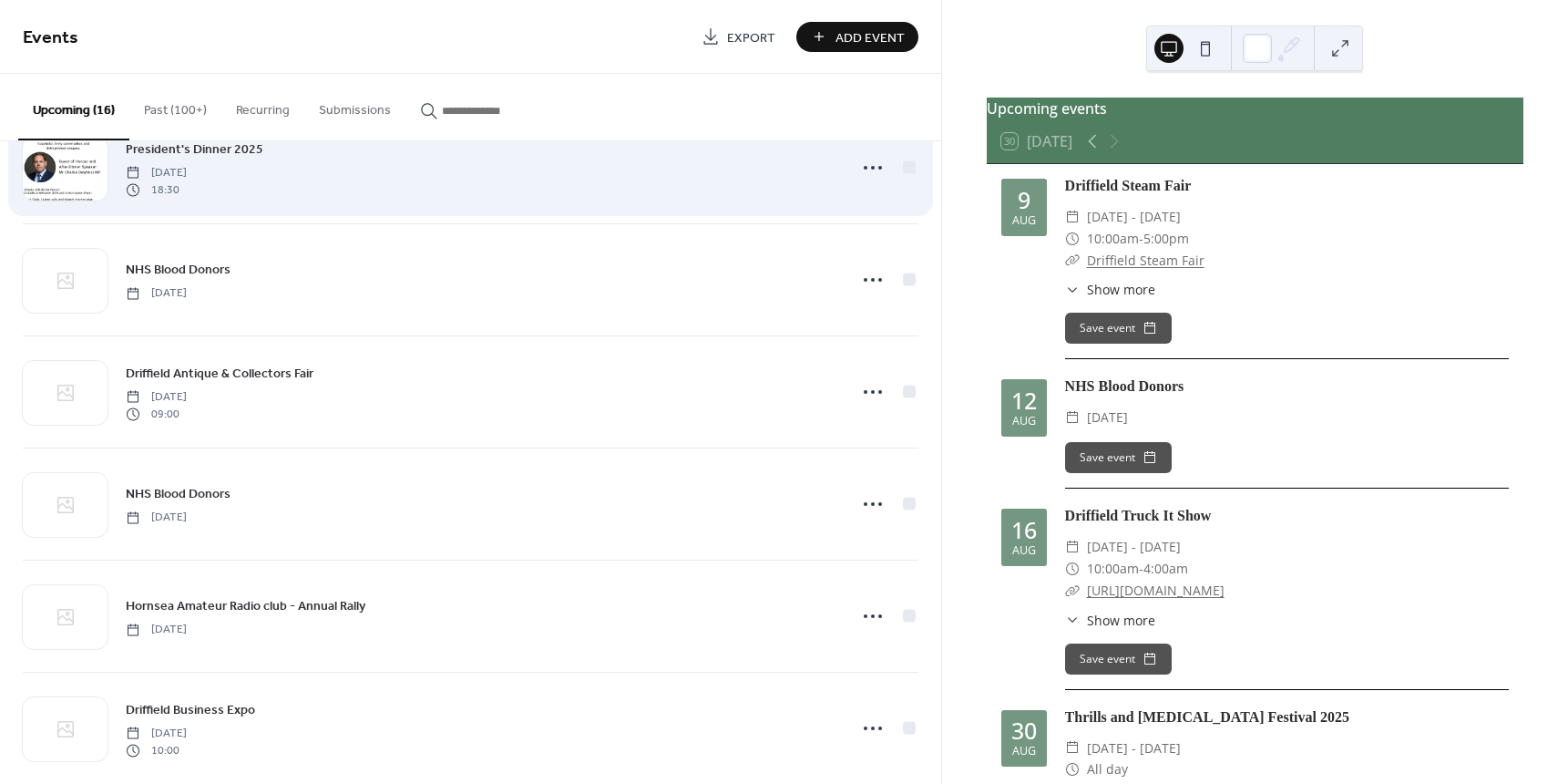 click on "President's Dinner 2025  [DATE] 18:30" at bounding box center (480, 168) 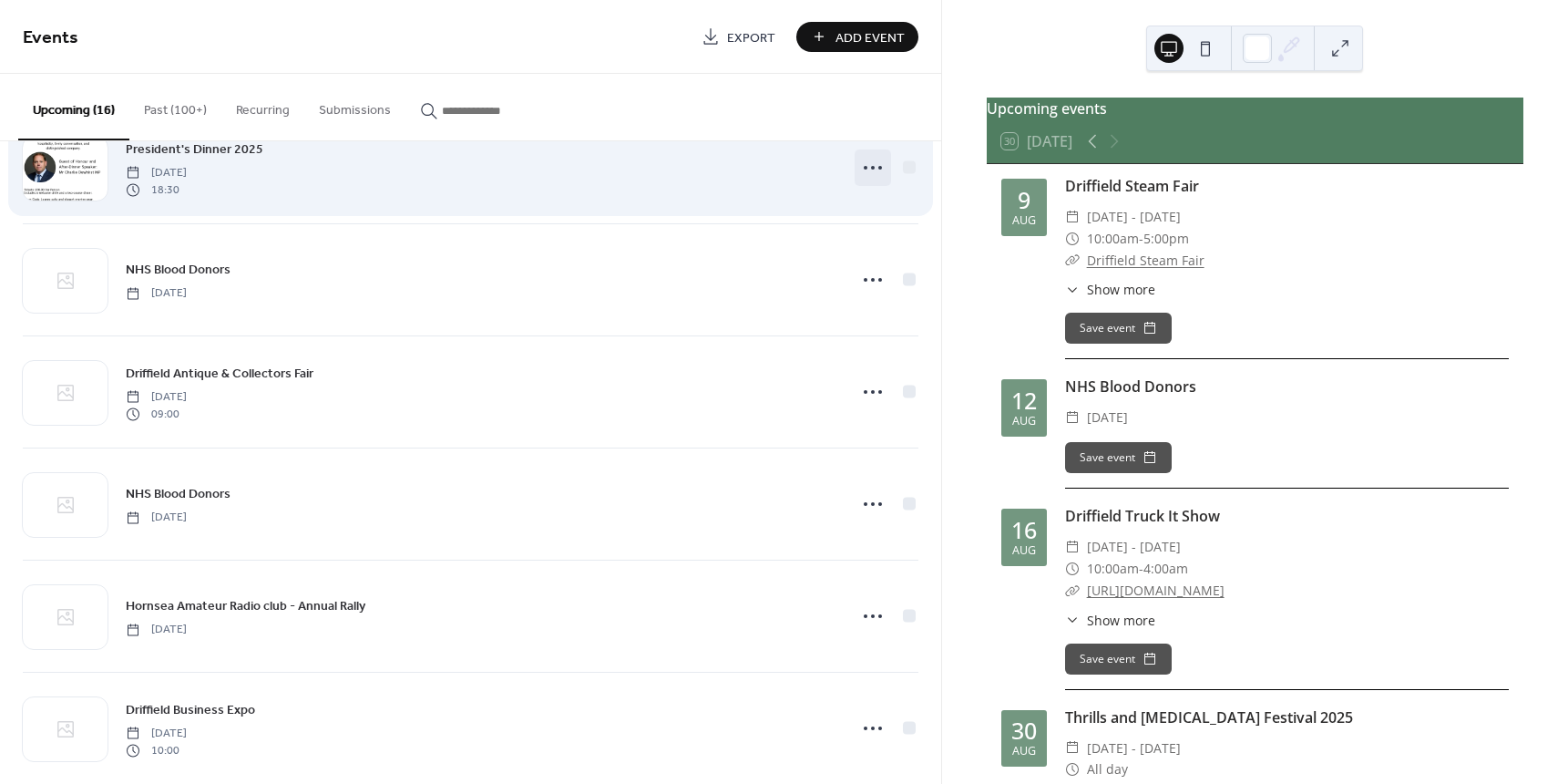 click 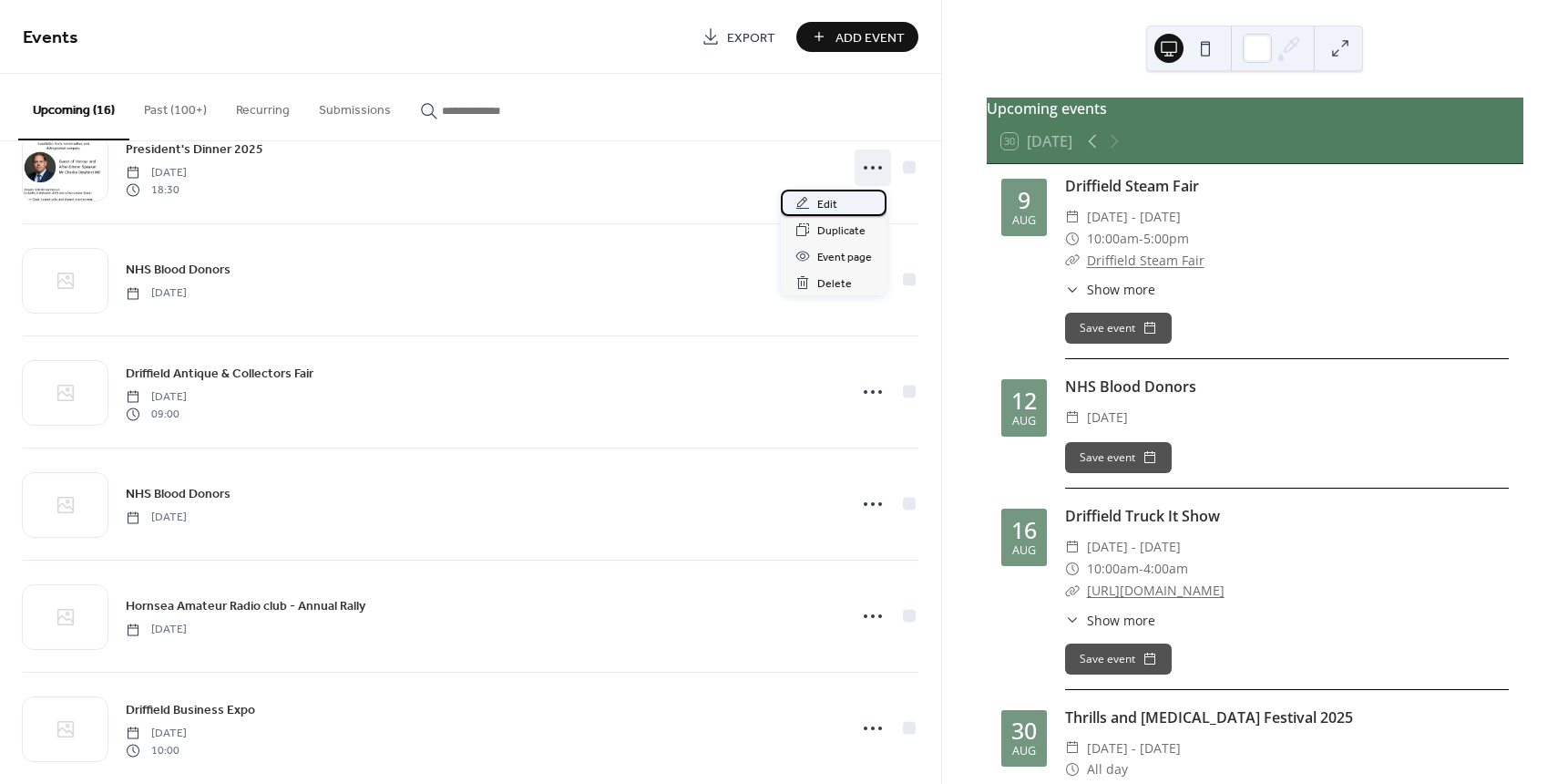 click on "Edit" at bounding box center [827, 204] 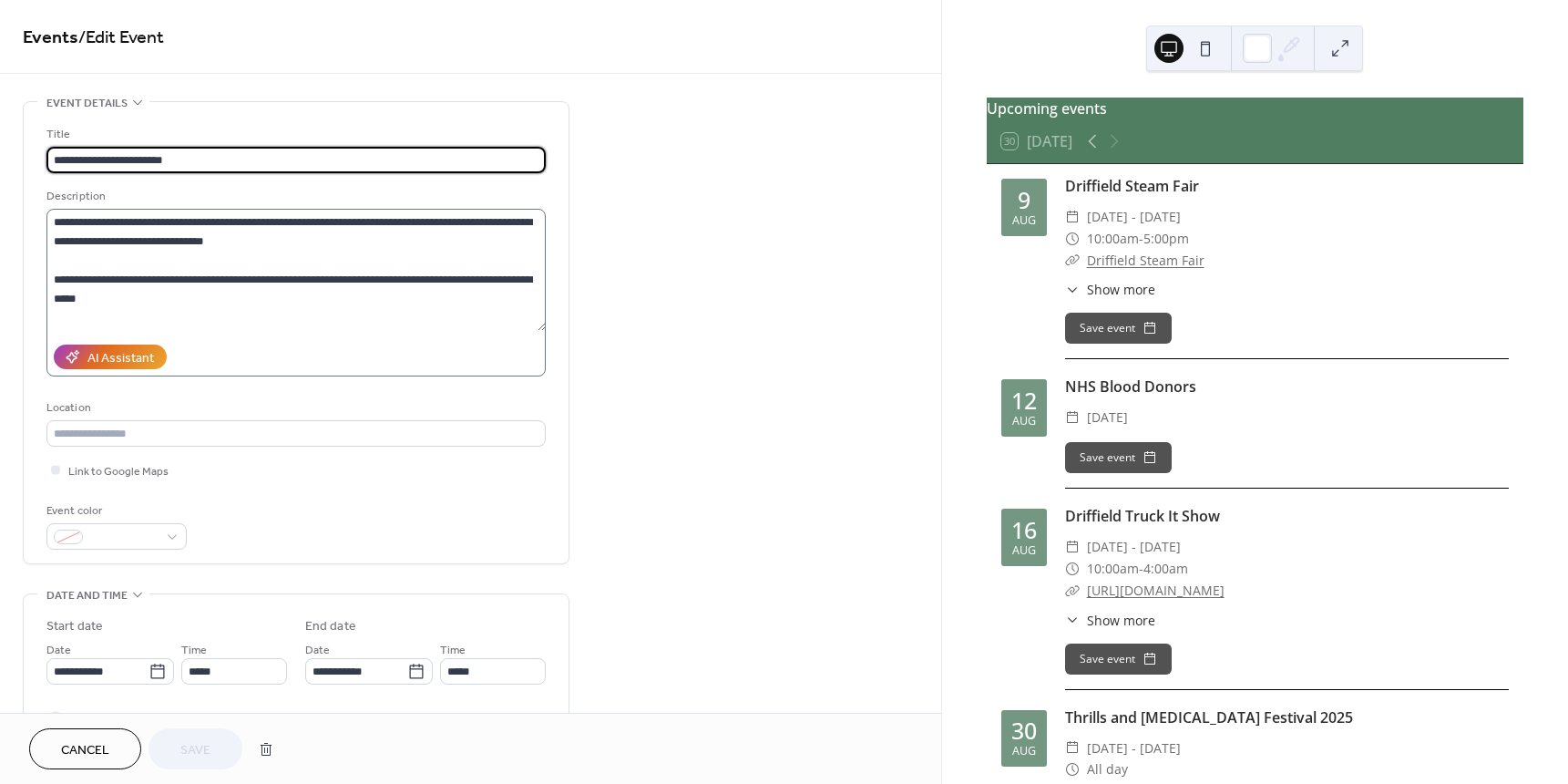 scroll, scrollTop: 172, scrollLeft: 0, axis: vertical 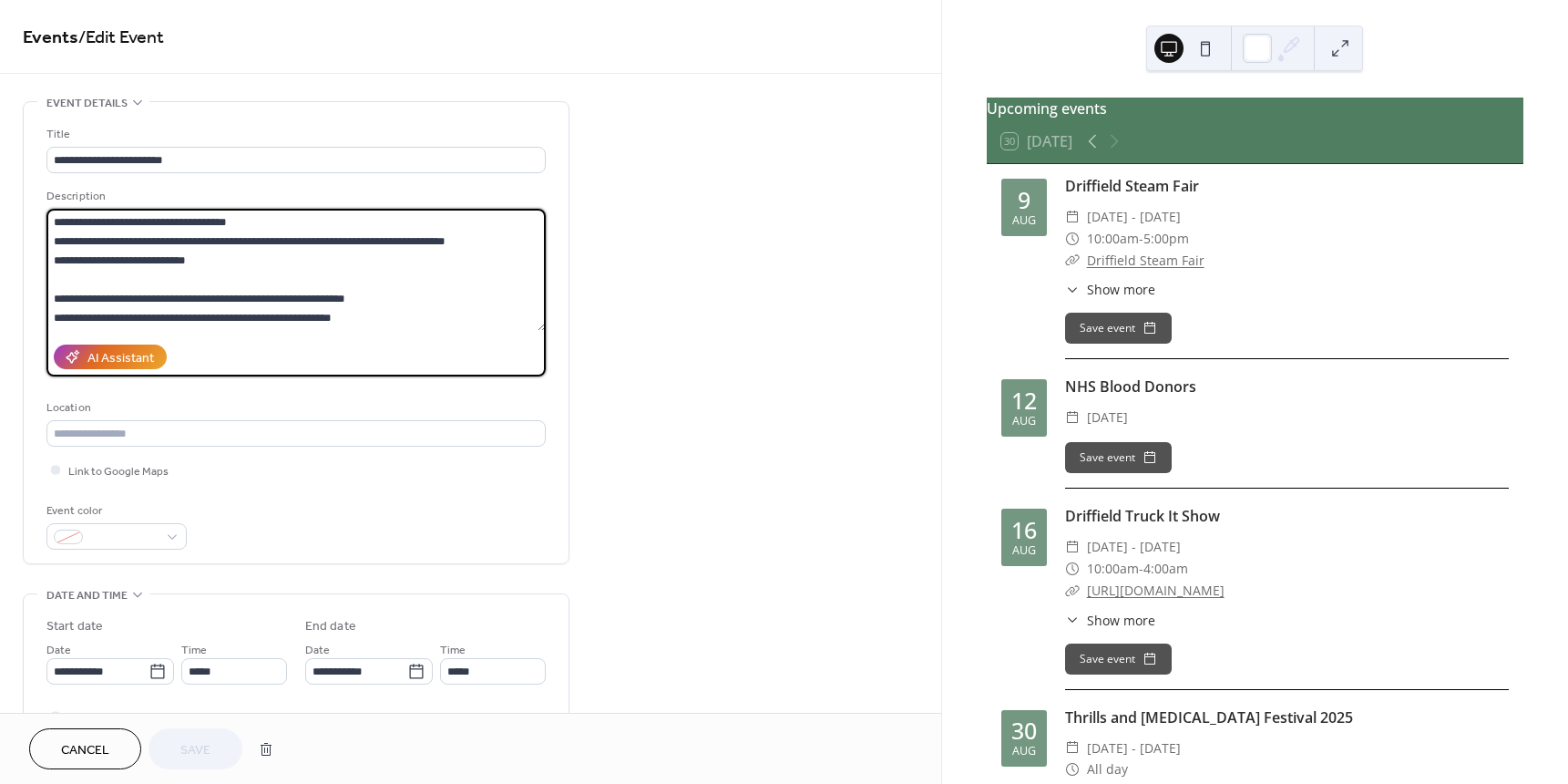 click on "**********" at bounding box center [296, 270] 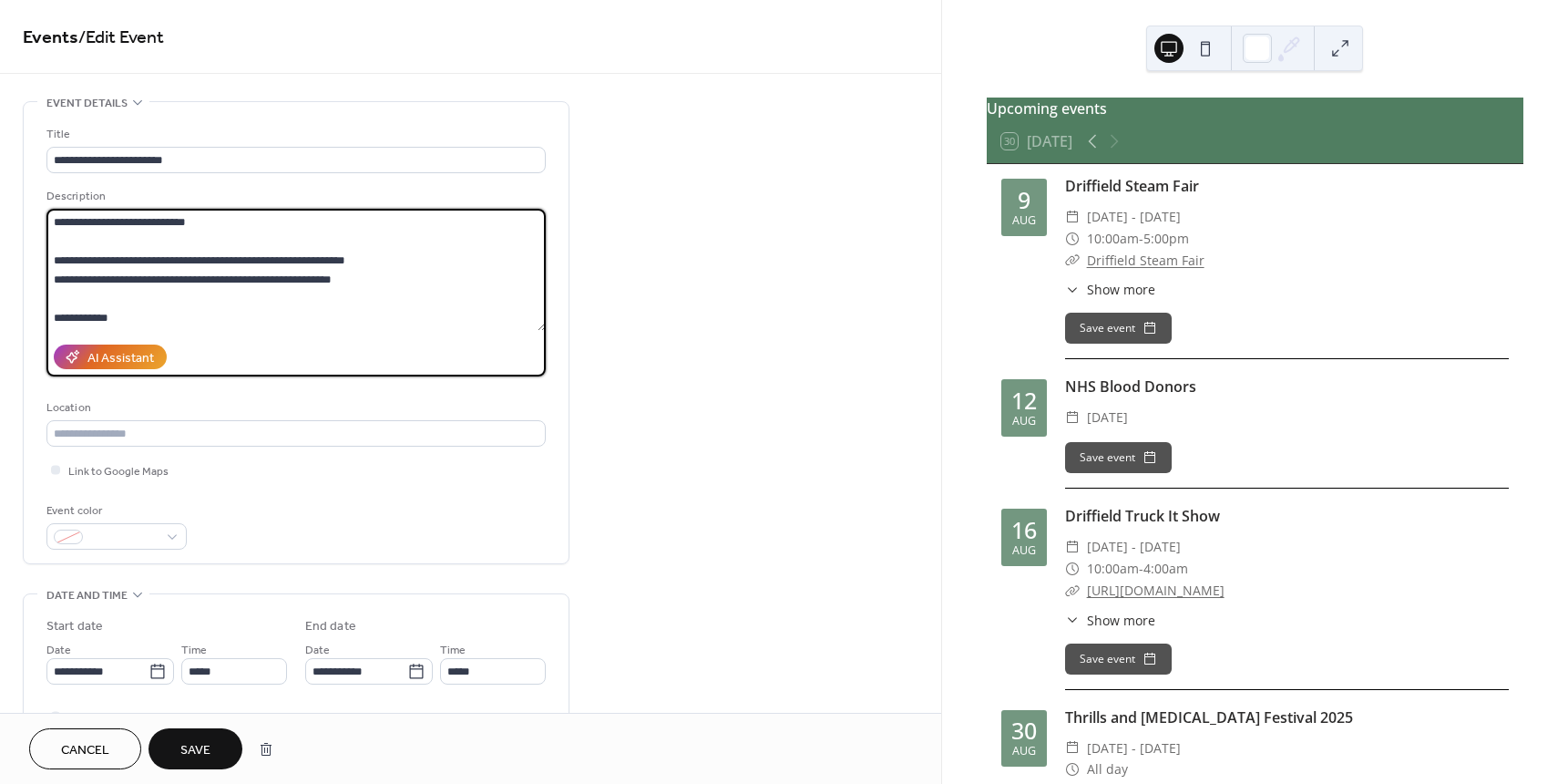 scroll, scrollTop: 211, scrollLeft: 0, axis: vertical 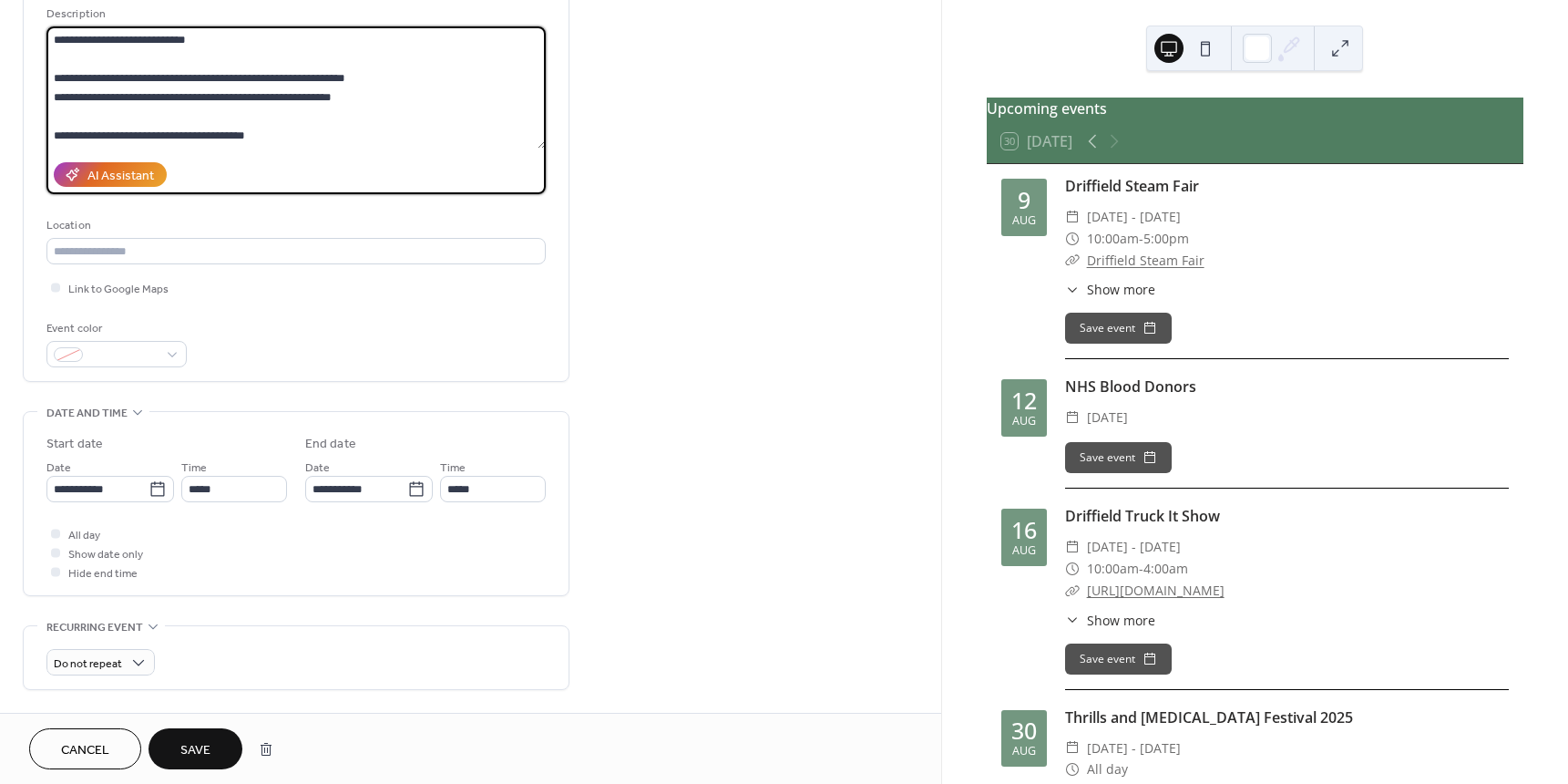 type on "**********" 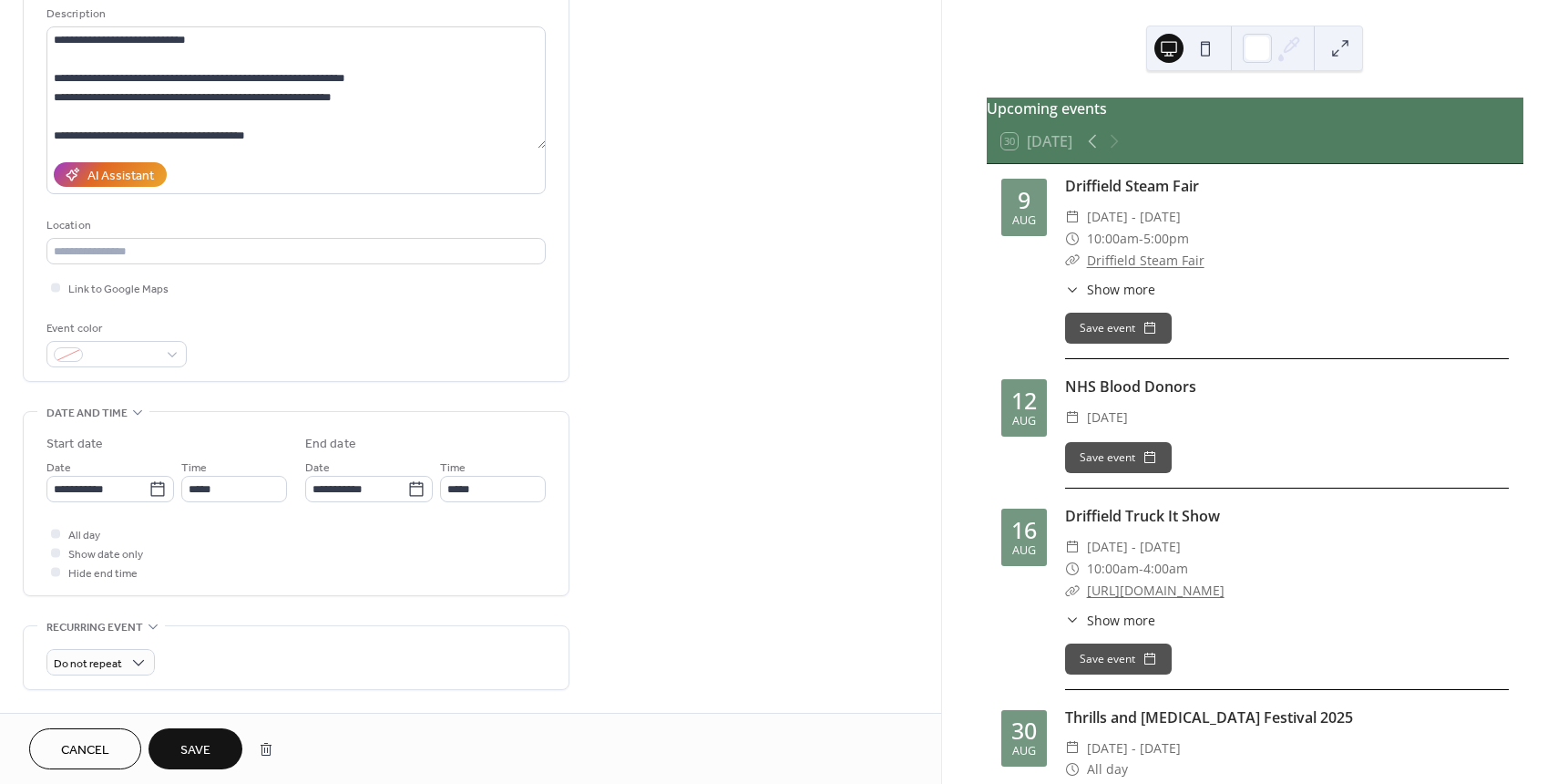 click on "Save" at bounding box center [195, 750] 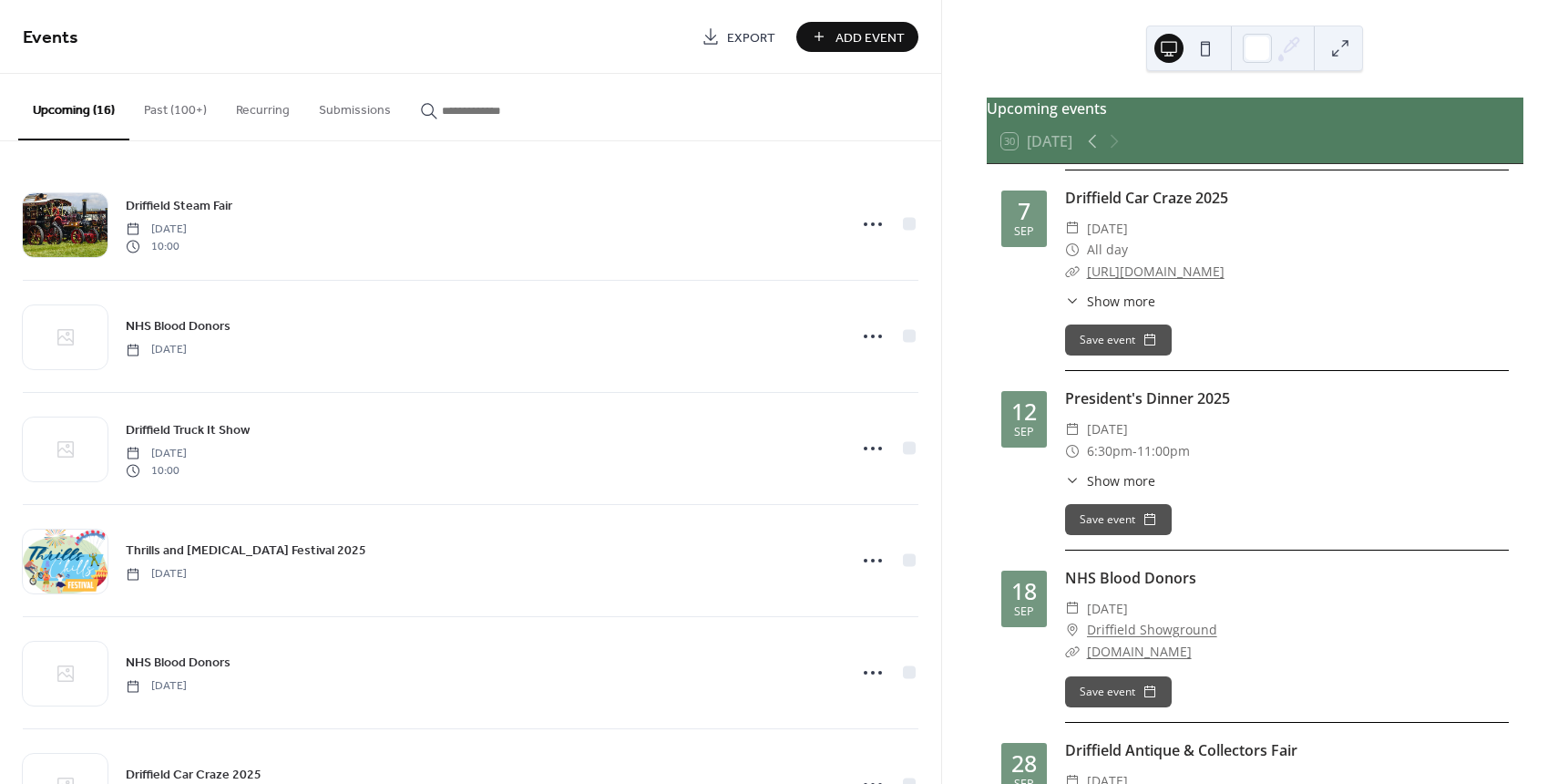 scroll, scrollTop: 912, scrollLeft: 0, axis: vertical 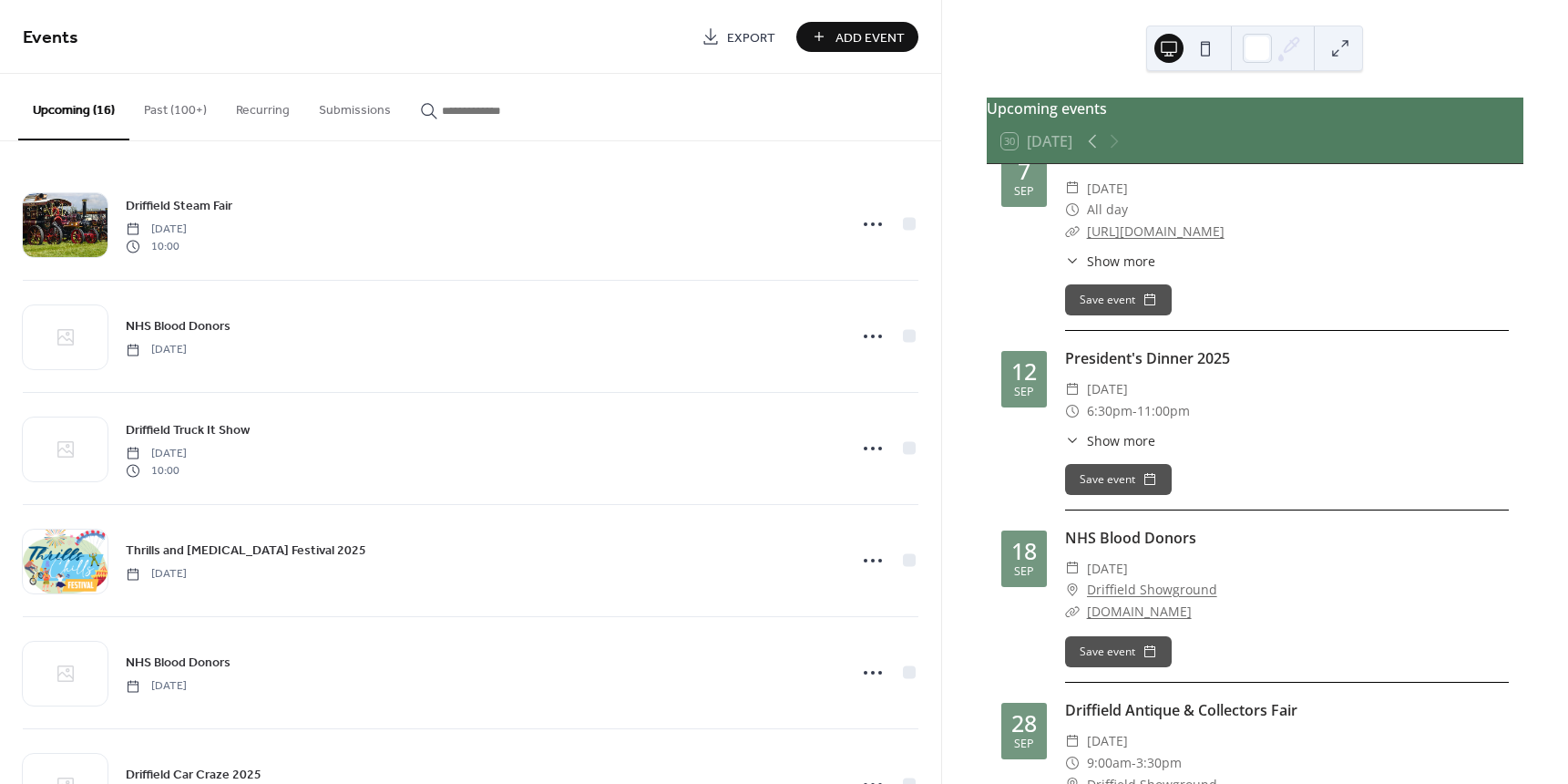 click on "Show more" at bounding box center [1121, 440] 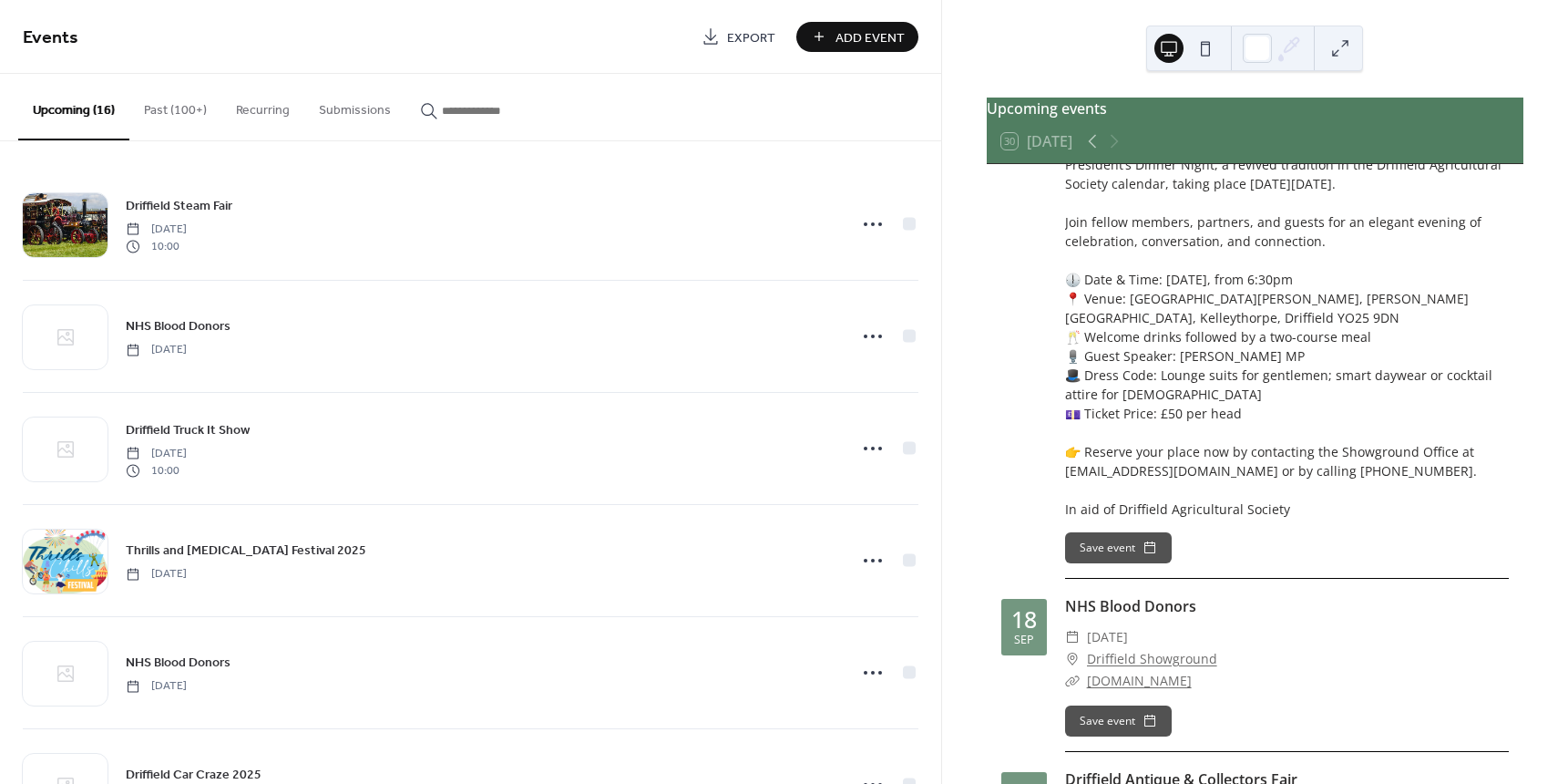 scroll, scrollTop: 1459, scrollLeft: 0, axis: vertical 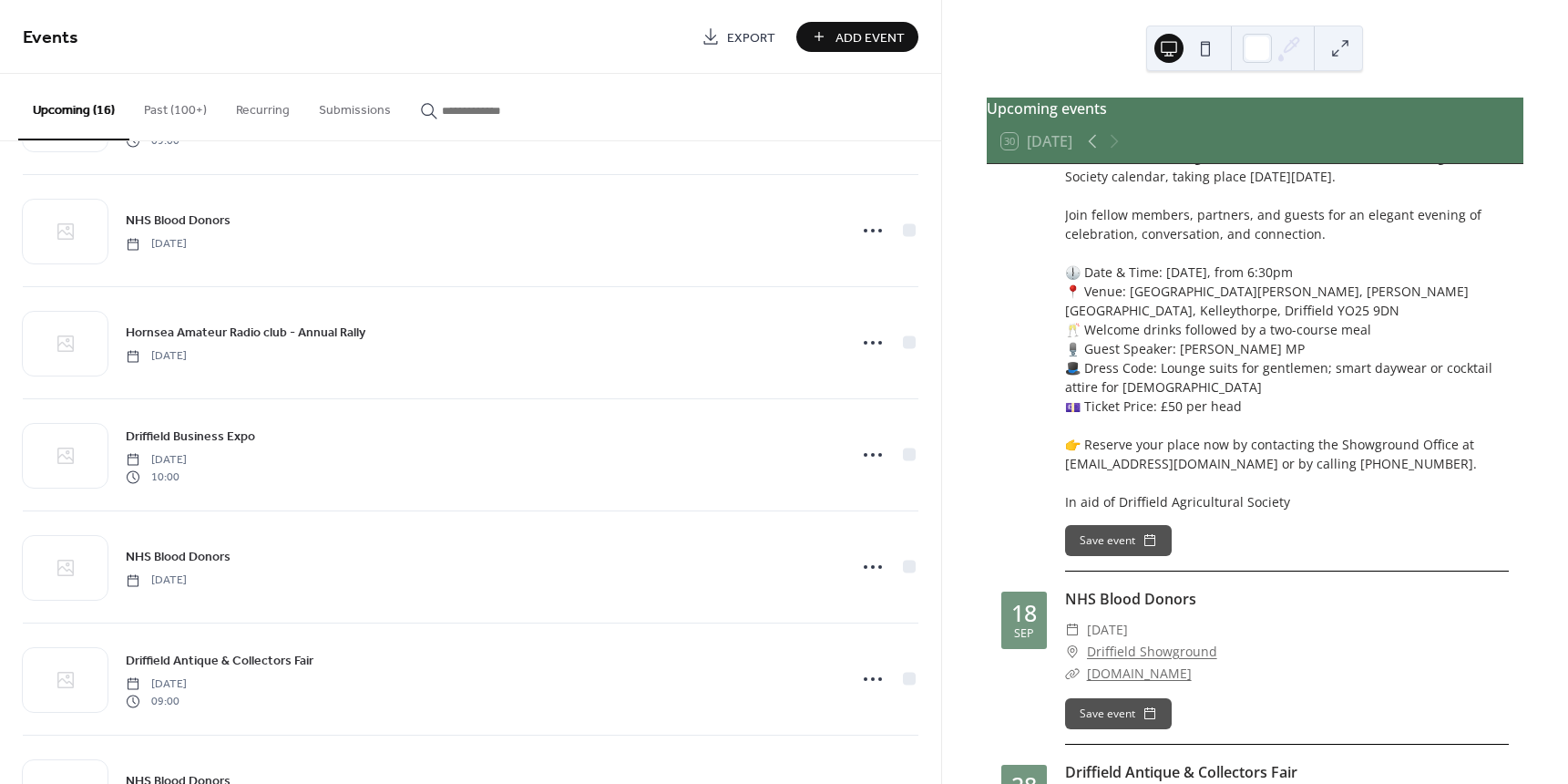 click on "Add Event" at bounding box center [870, 37] 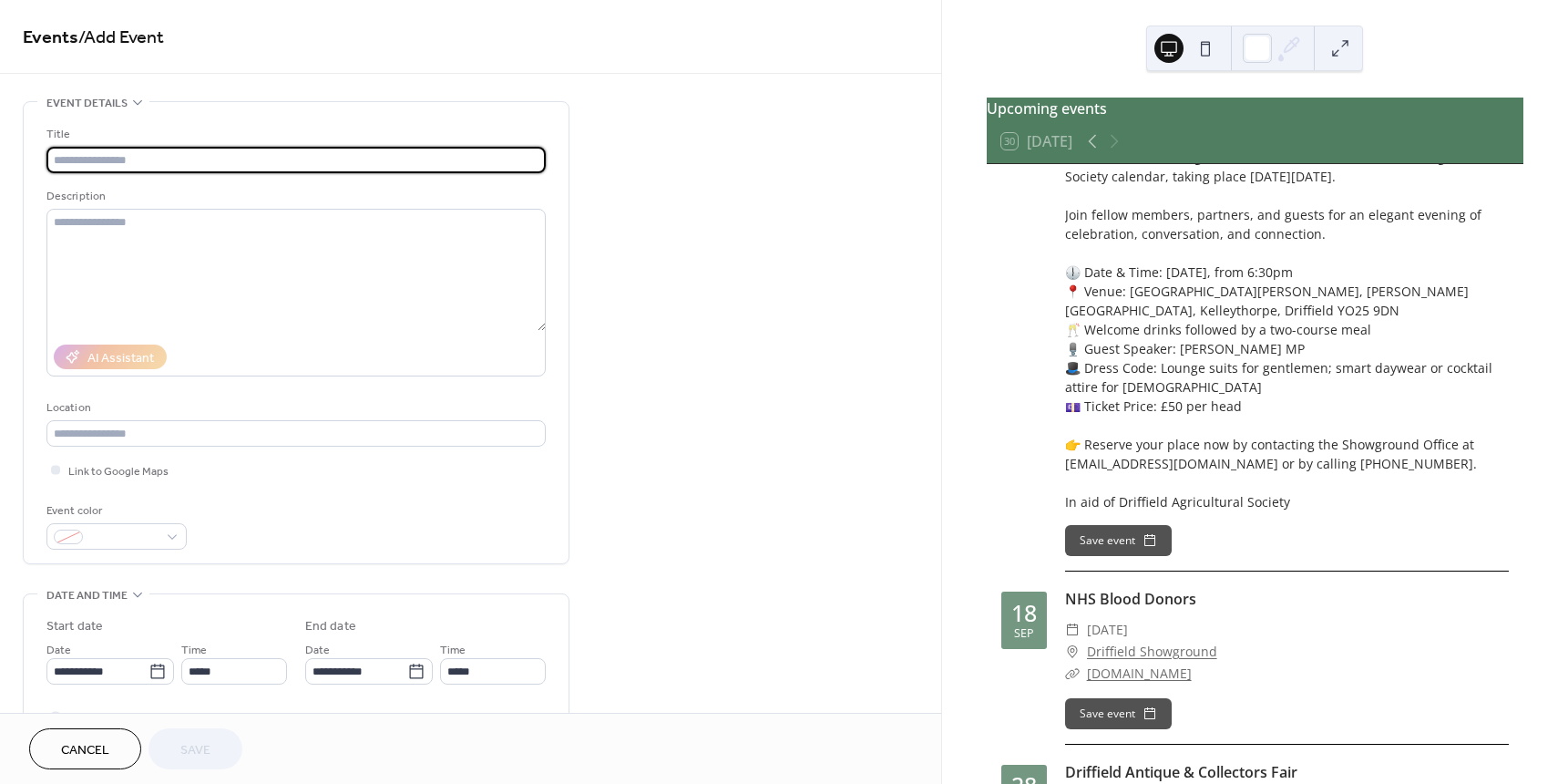 click at bounding box center [296, 160] 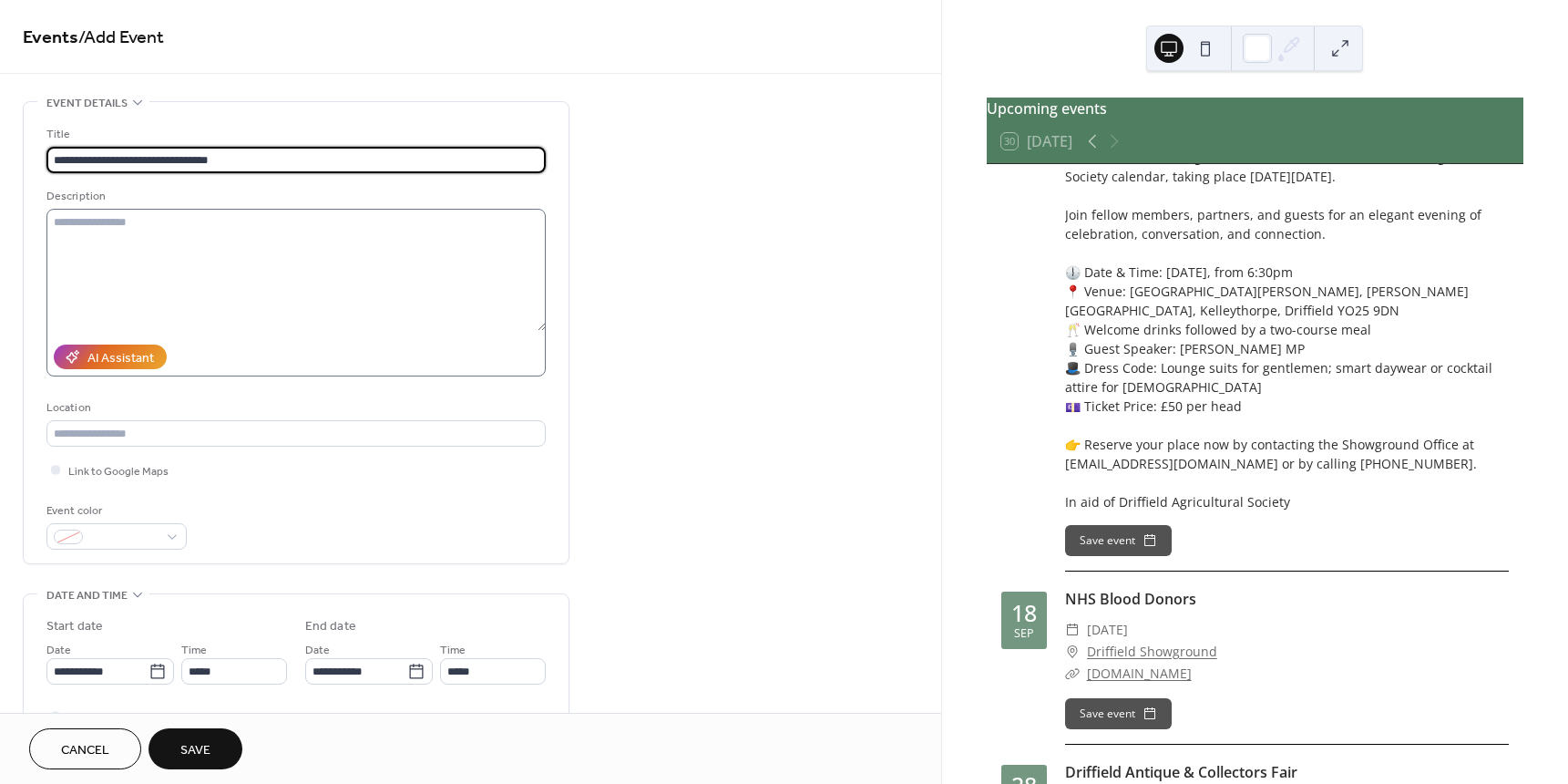 type on "**********" 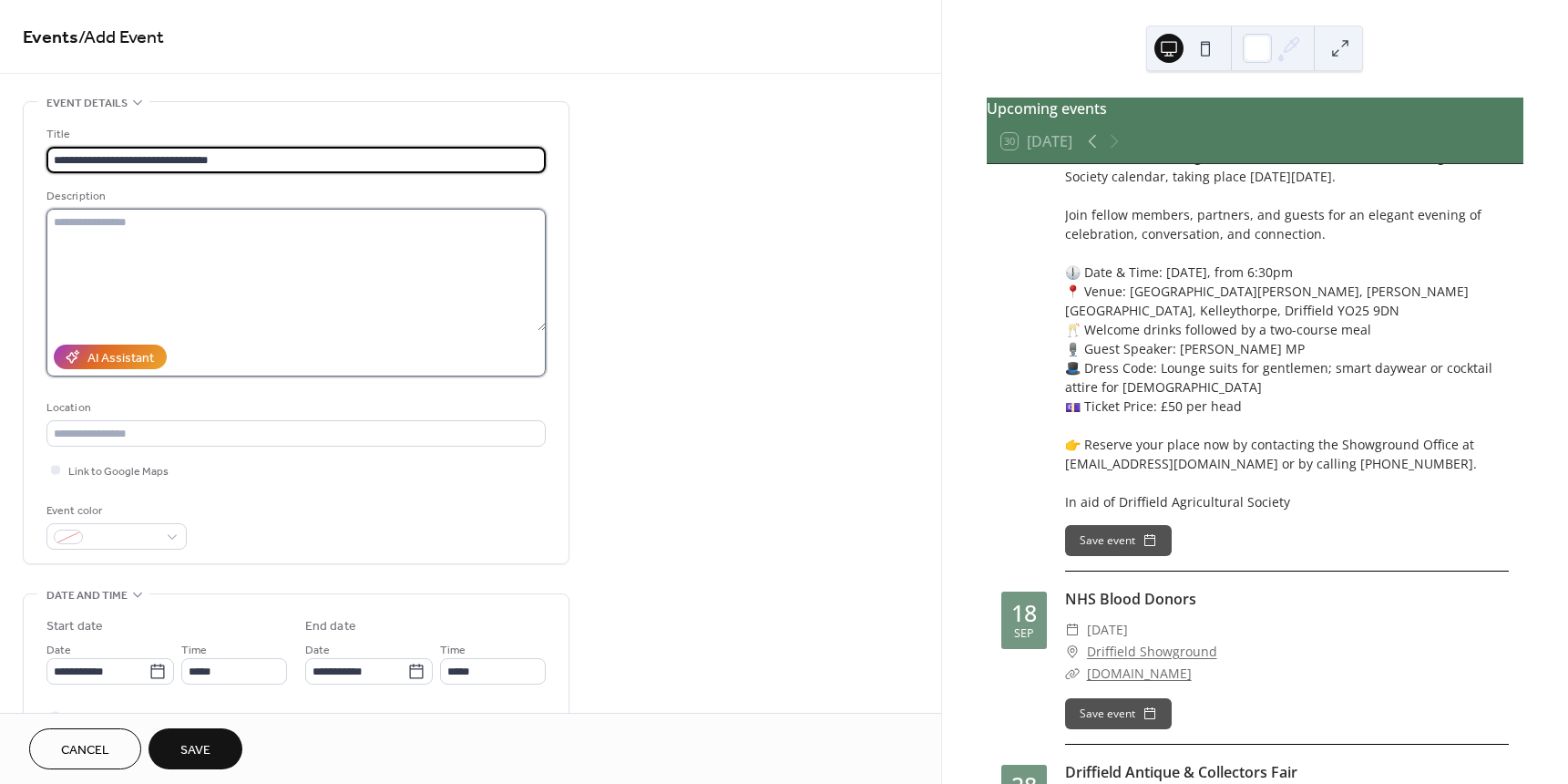 click at bounding box center (296, 270) 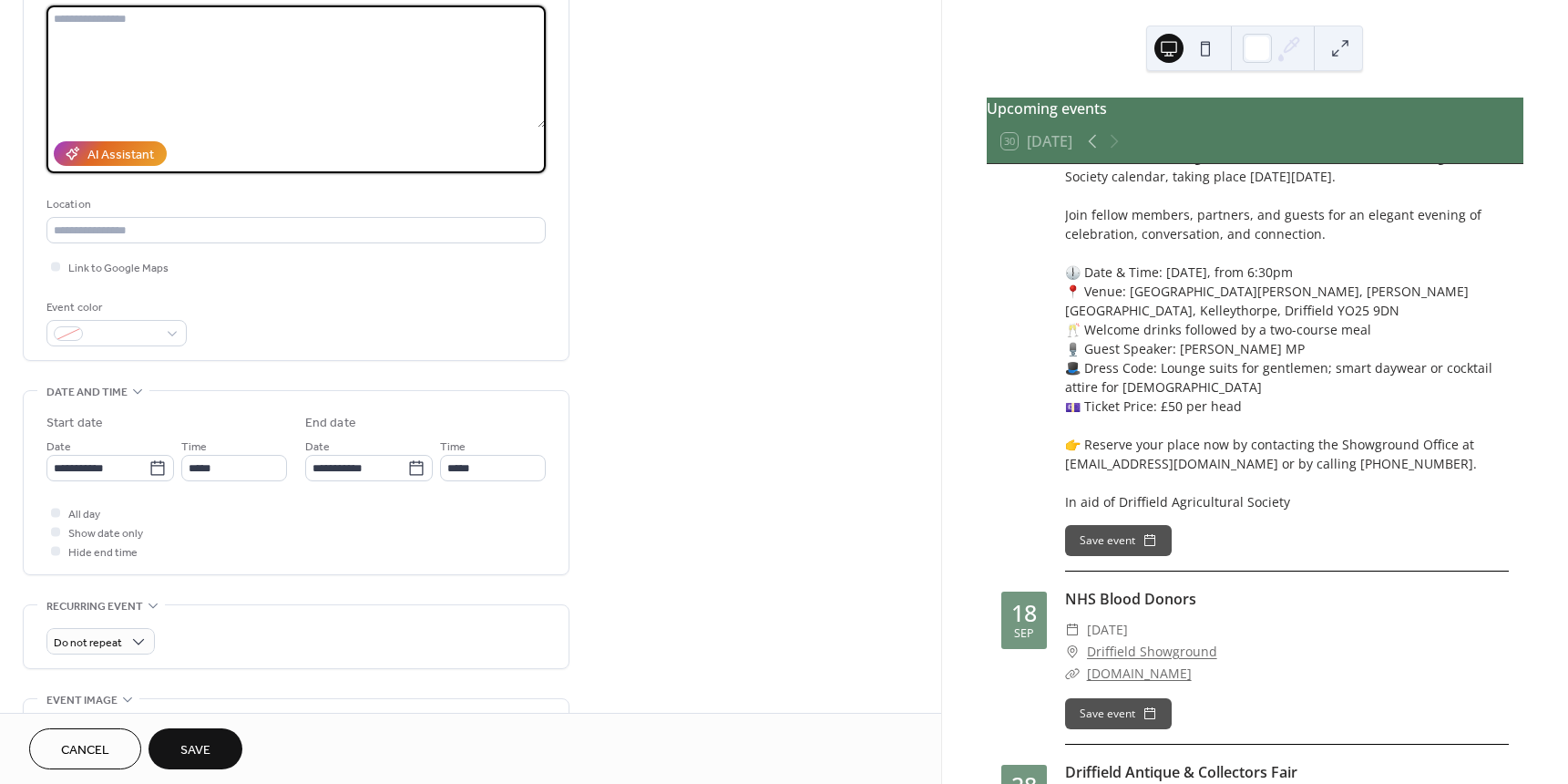 scroll, scrollTop: 182, scrollLeft: 0, axis: vertical 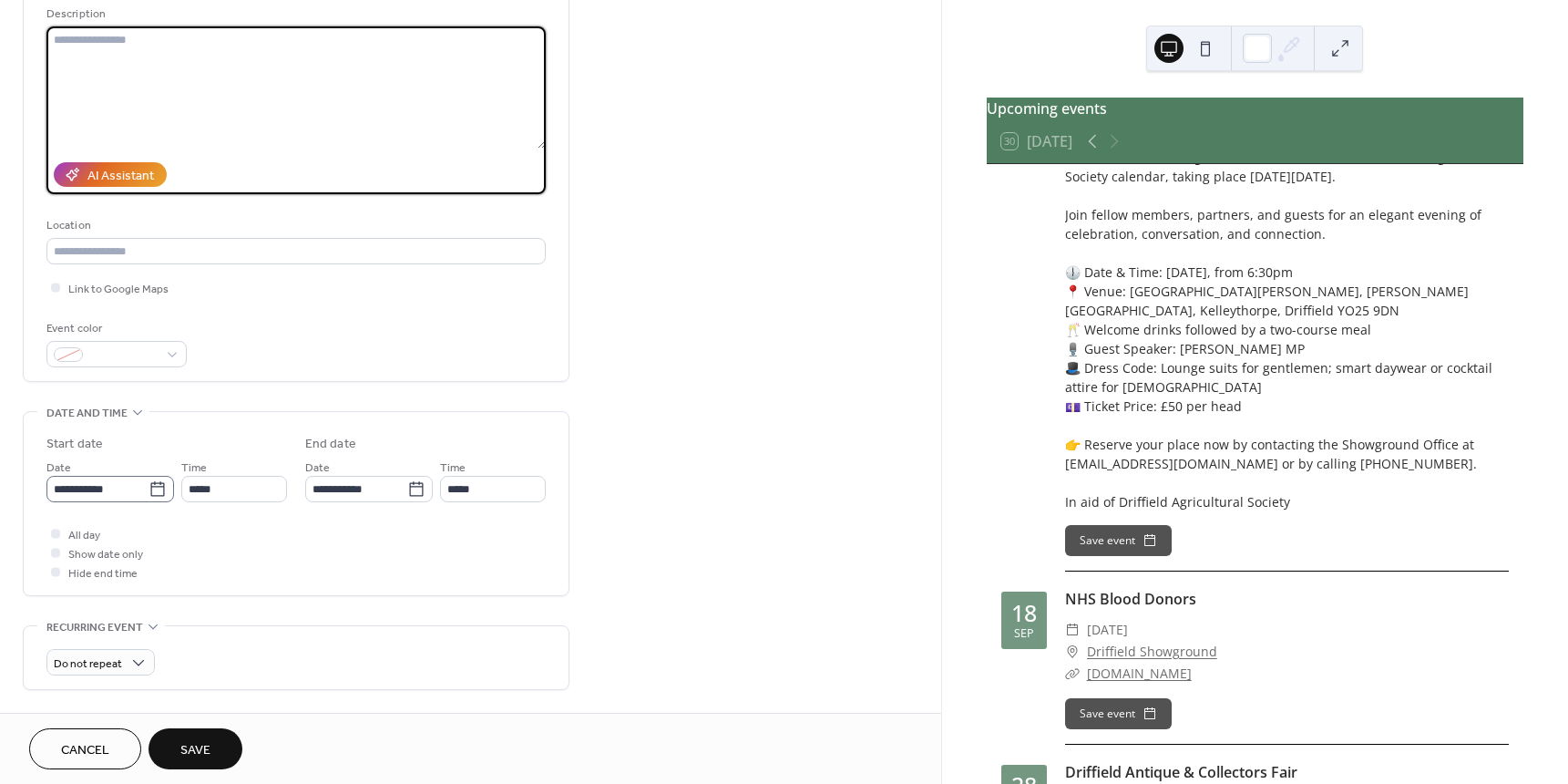 click 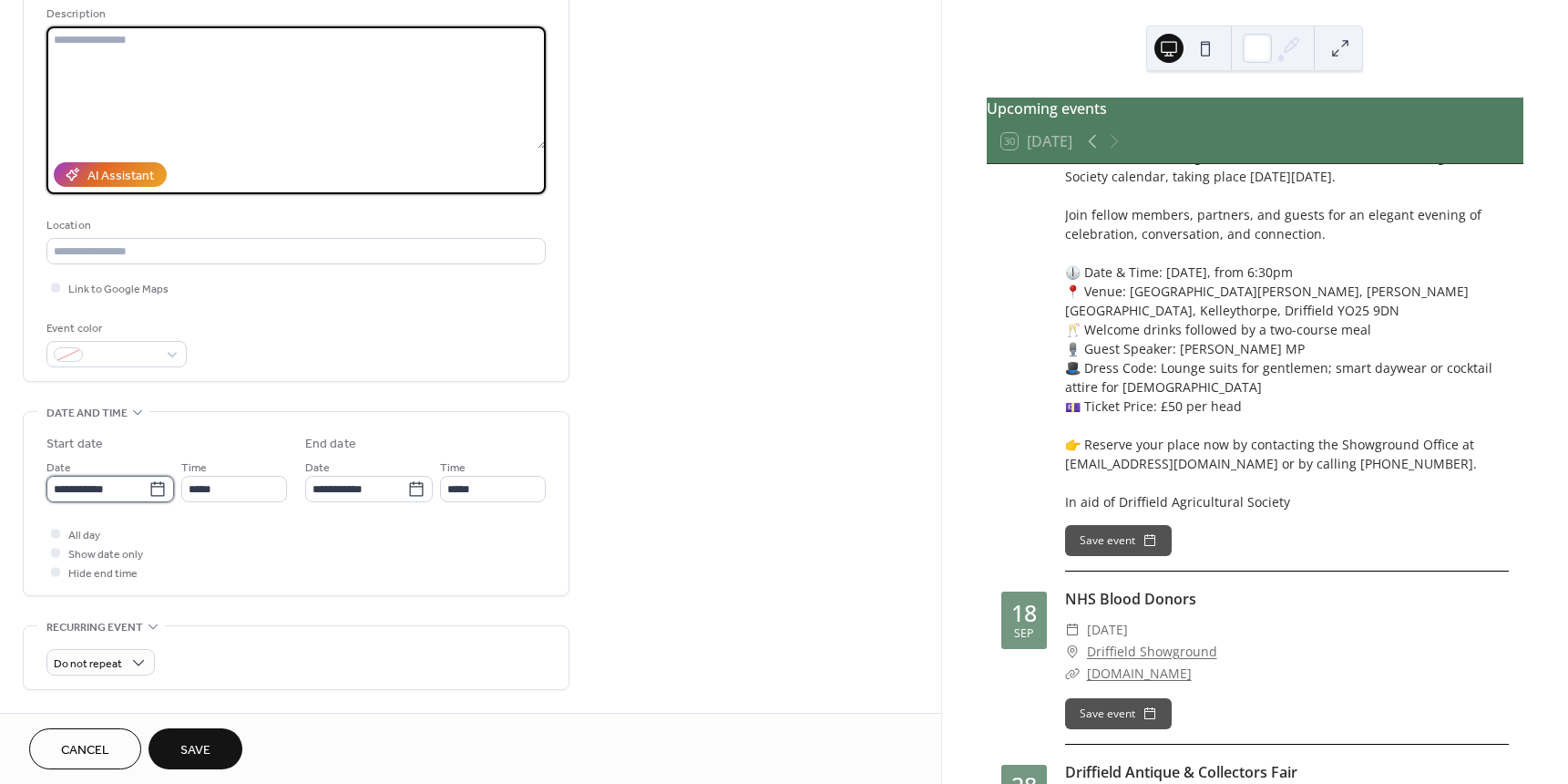 click on "**********" at bounding box center (97, 489) 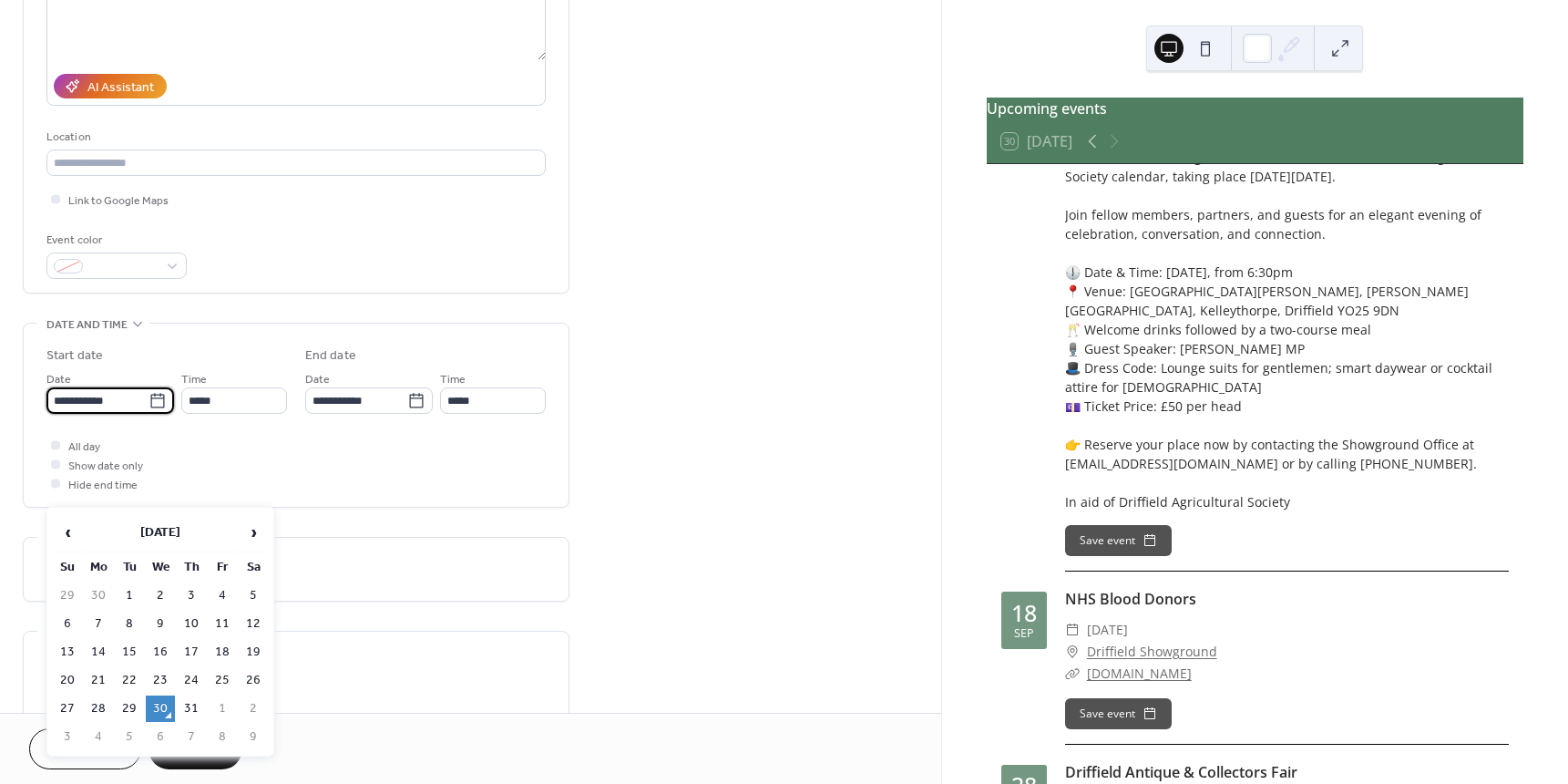 scroll, scrollTop: 273, scrollLeft: 0, axis: vertical 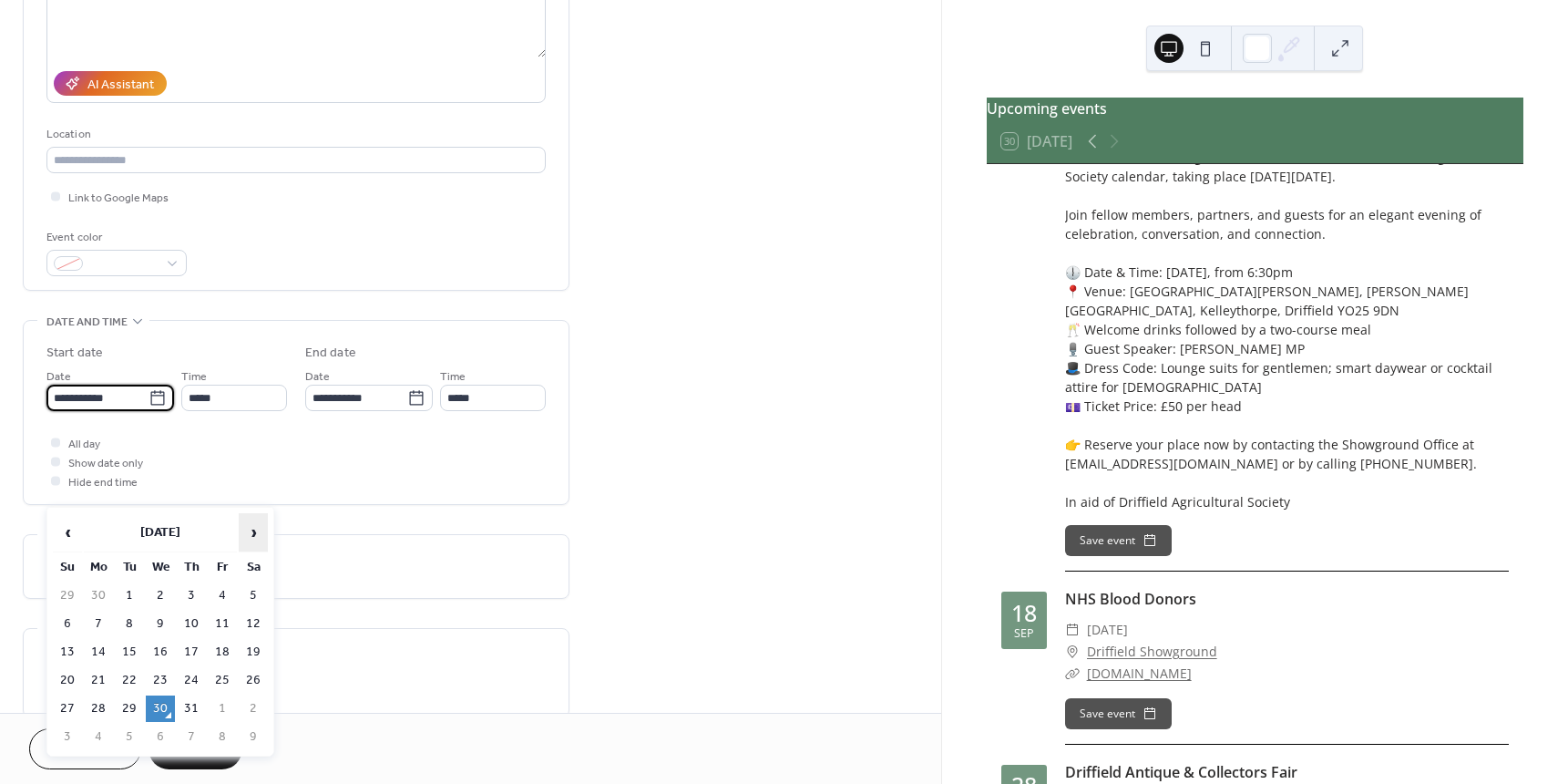 click on "›" at bounding box center [253, 532] 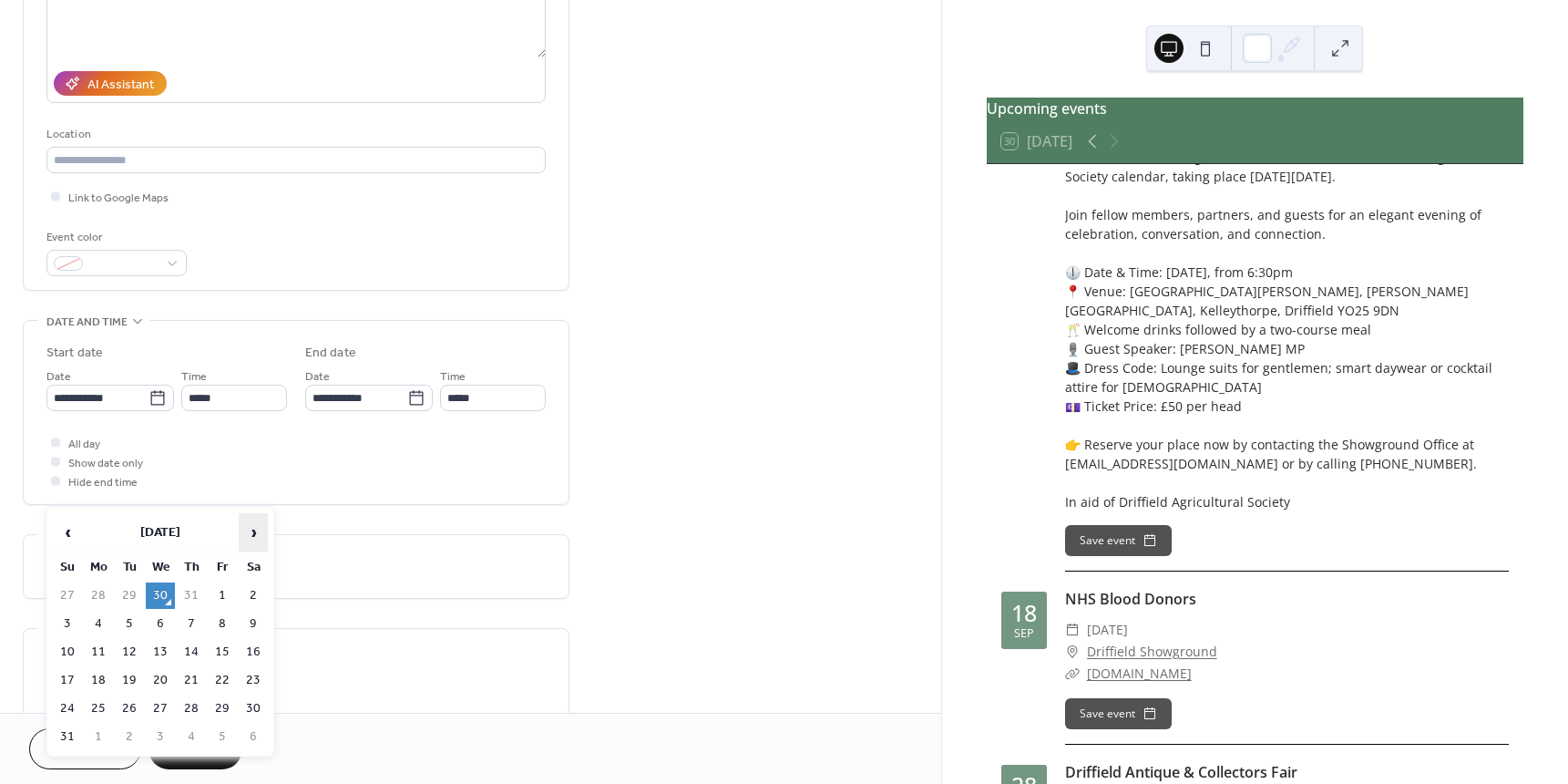 click on "›" at bounding box center (253, 532) 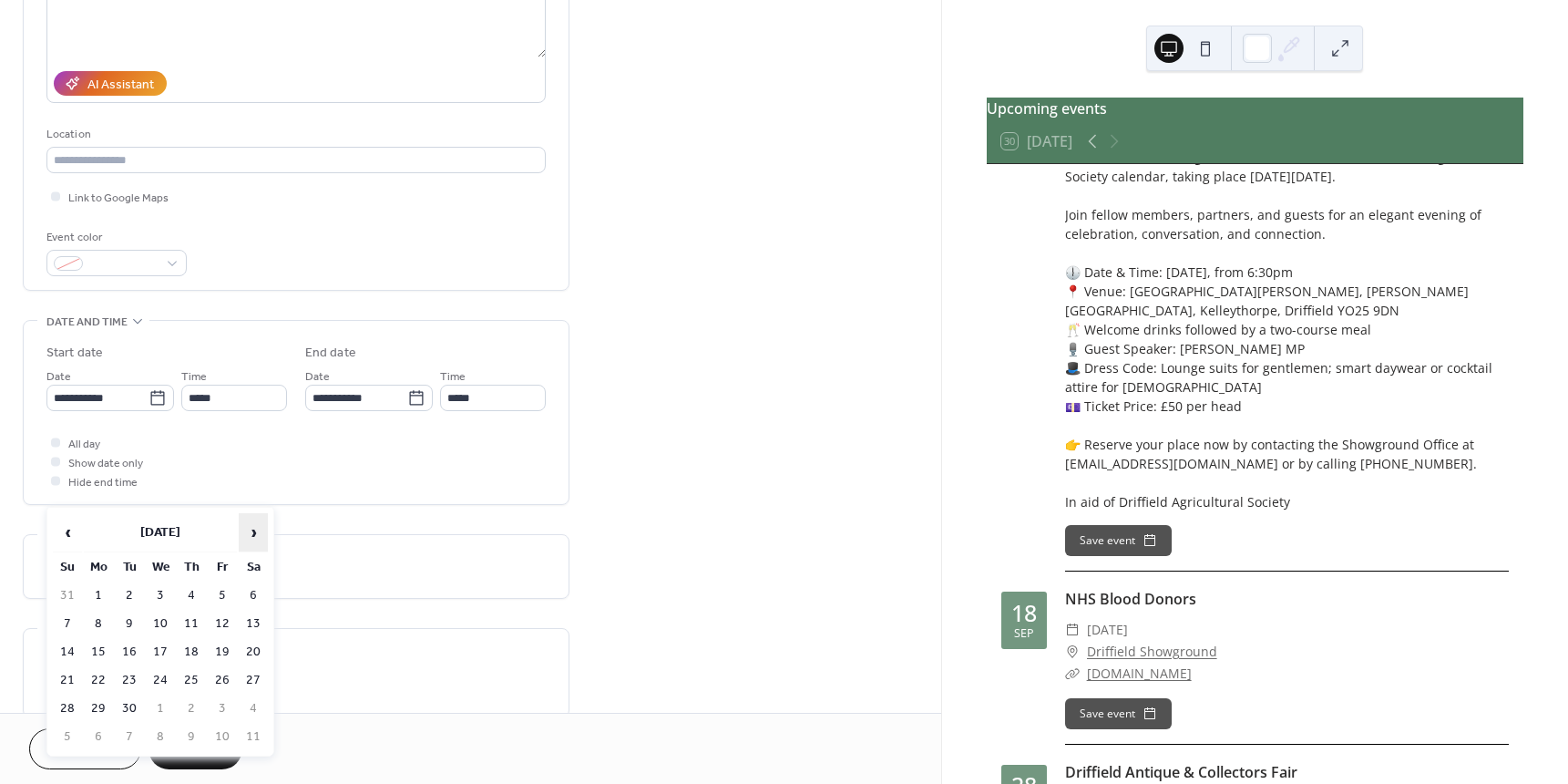 click on "›" at bounding box center [253, 532] 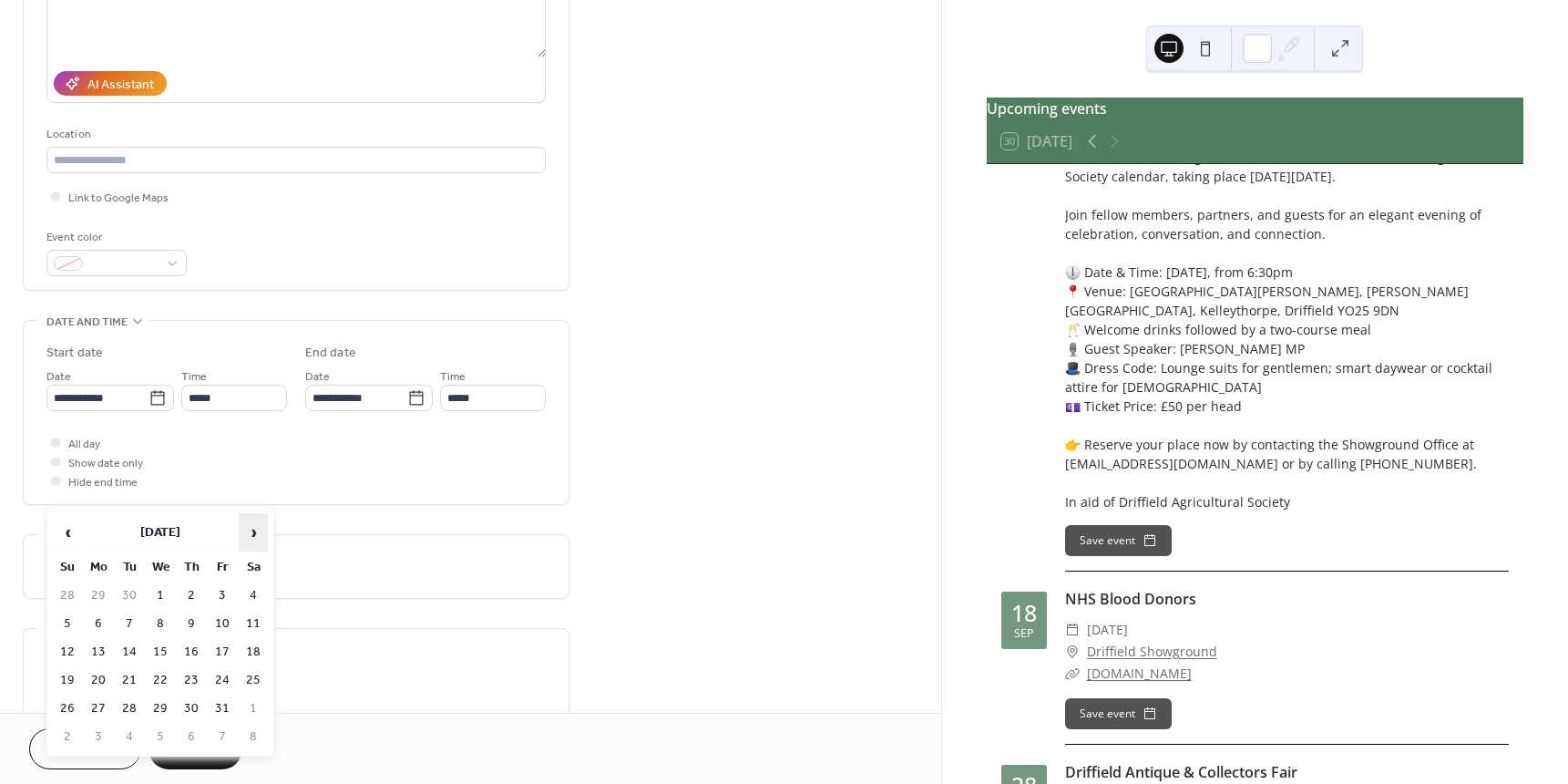 click on "›" at bounding box center (253, 532) 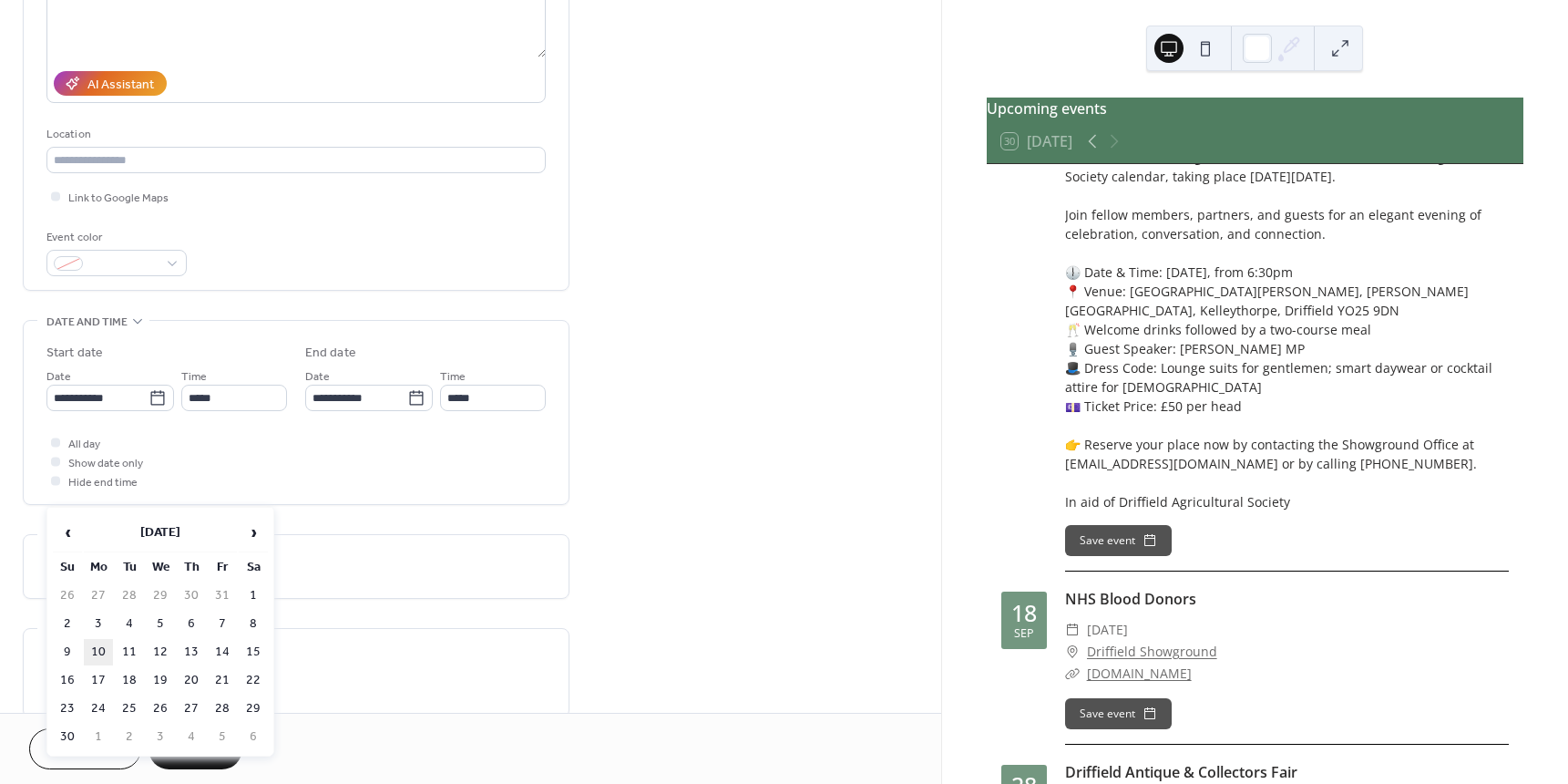 click on "10" at bounding box center (98, 652) 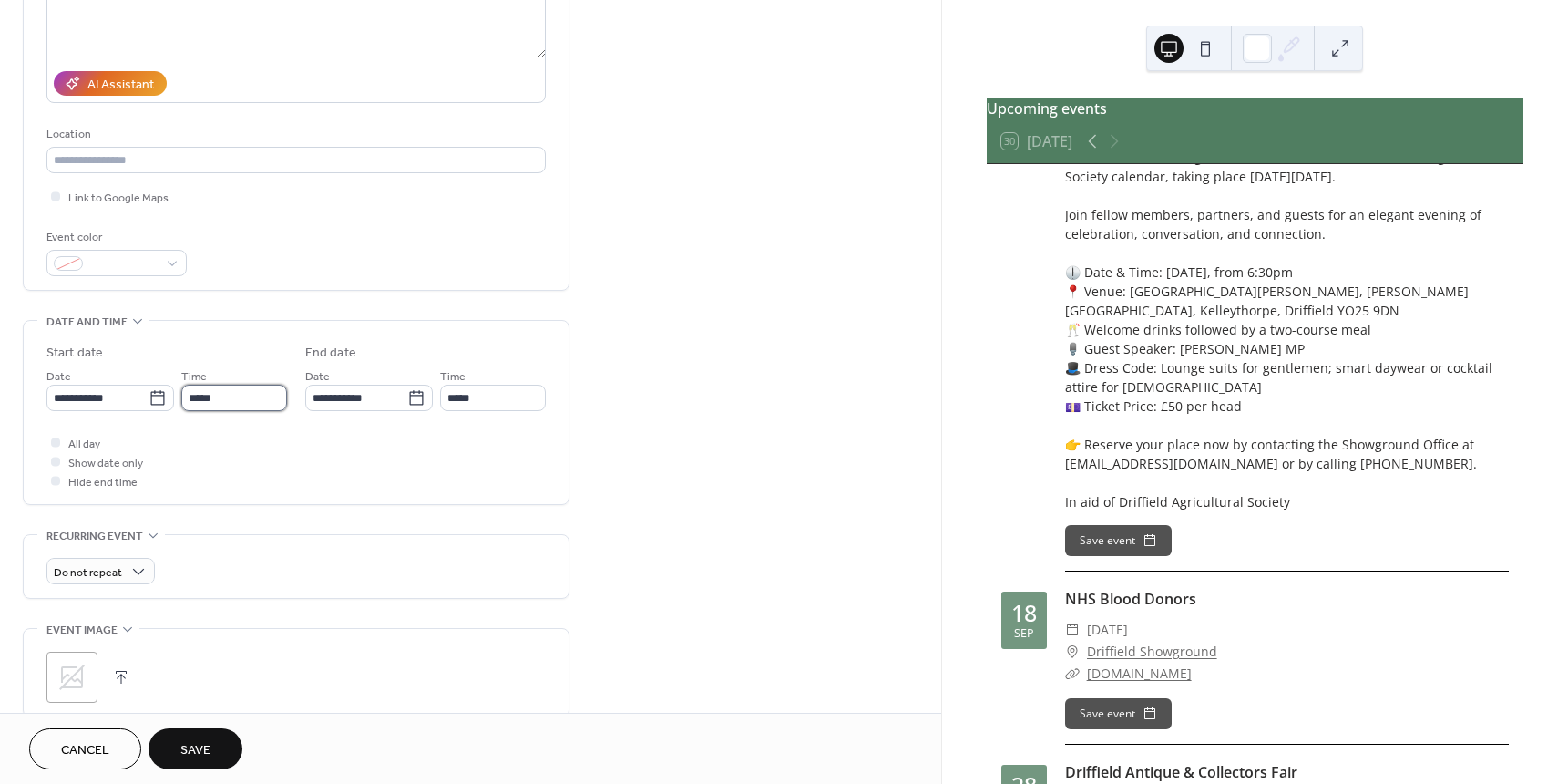 click on "*****" at bounding box center (234, 397) 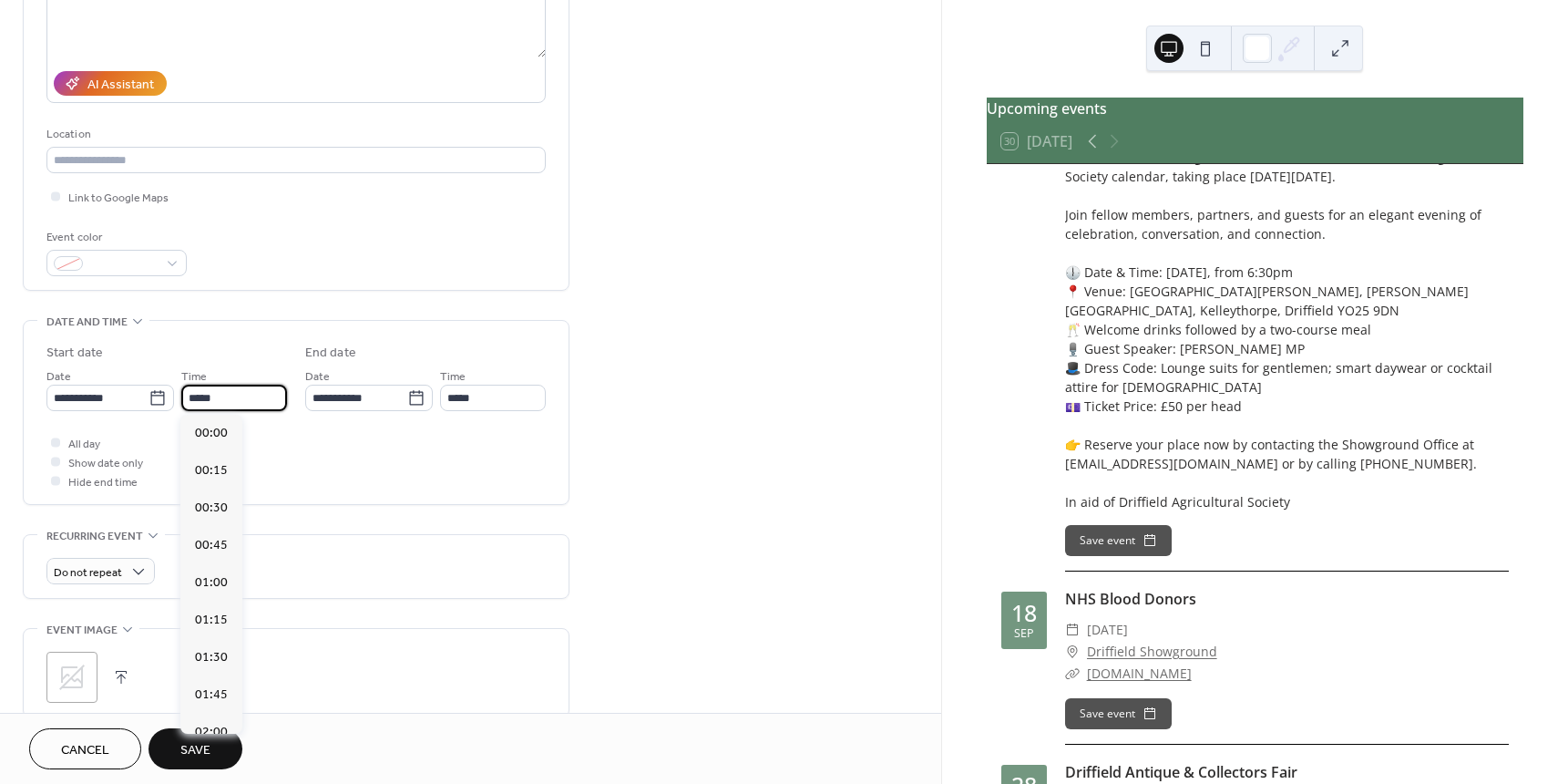 scroll, scrollTop: 1794, scrollLeft: 0, axis: vertical 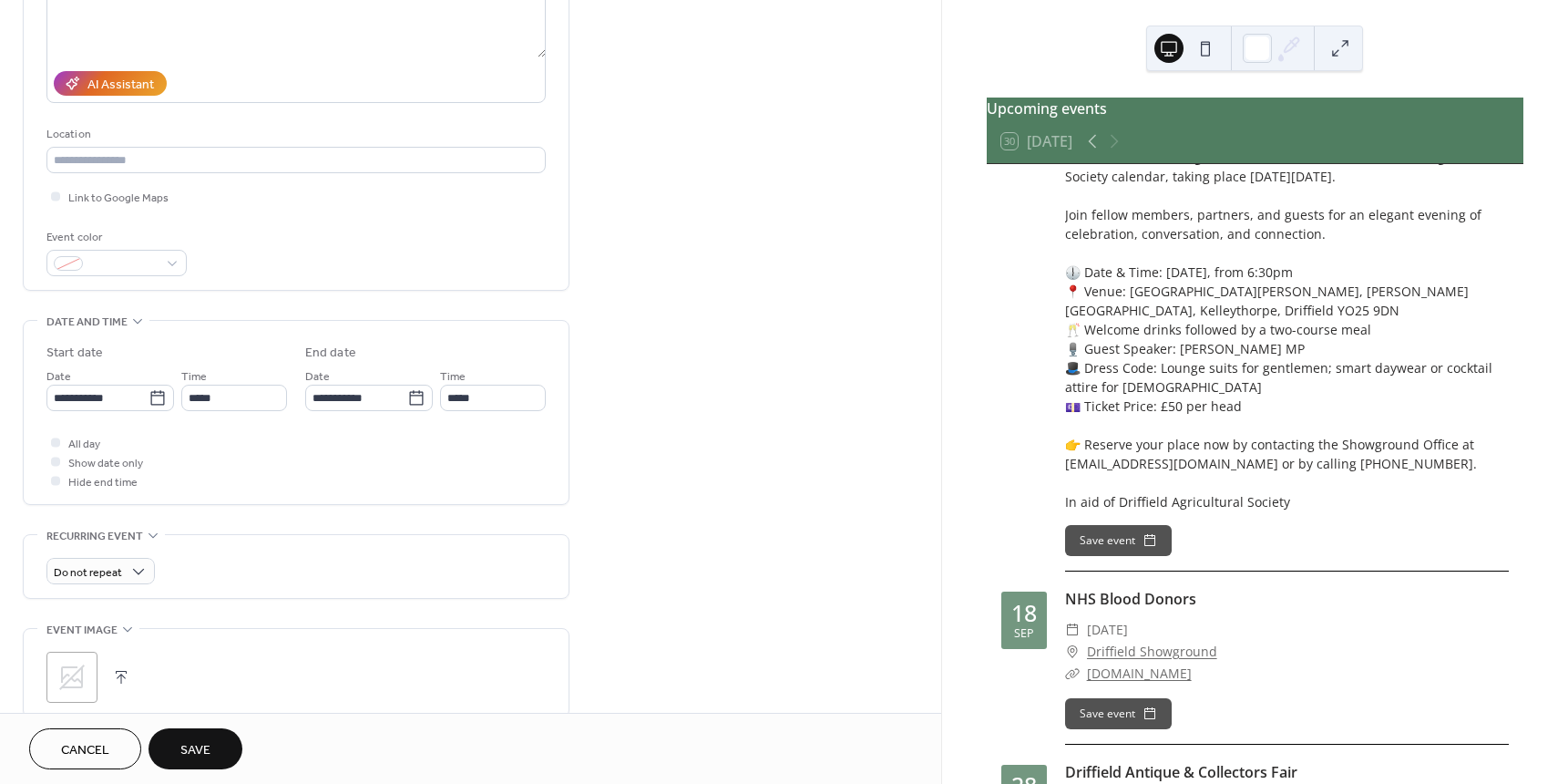 click on "**********" at bounding box center (470, 492) 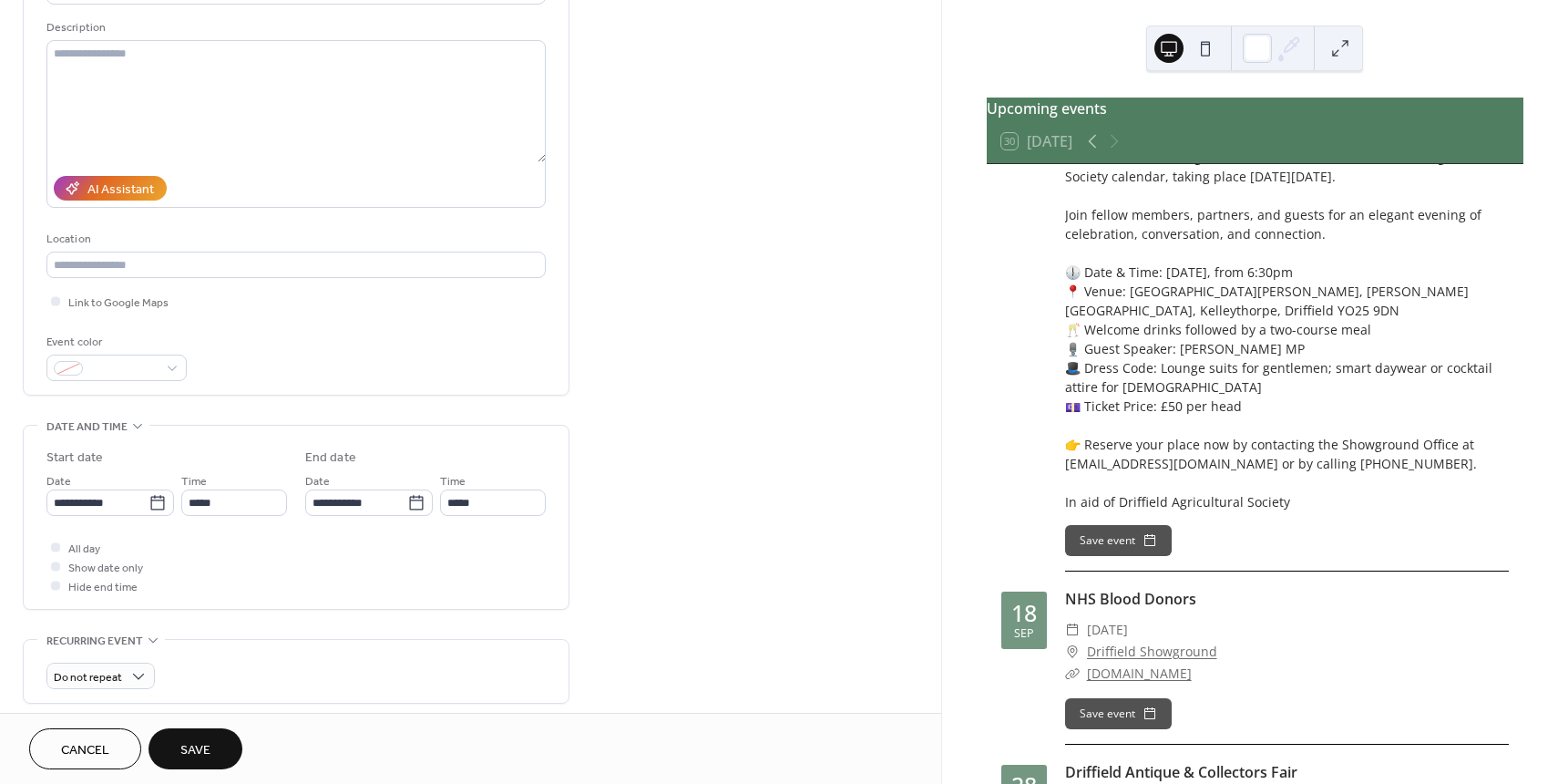 scroll, scrollTop: 182, scrollLeft: 0, axis: vertical 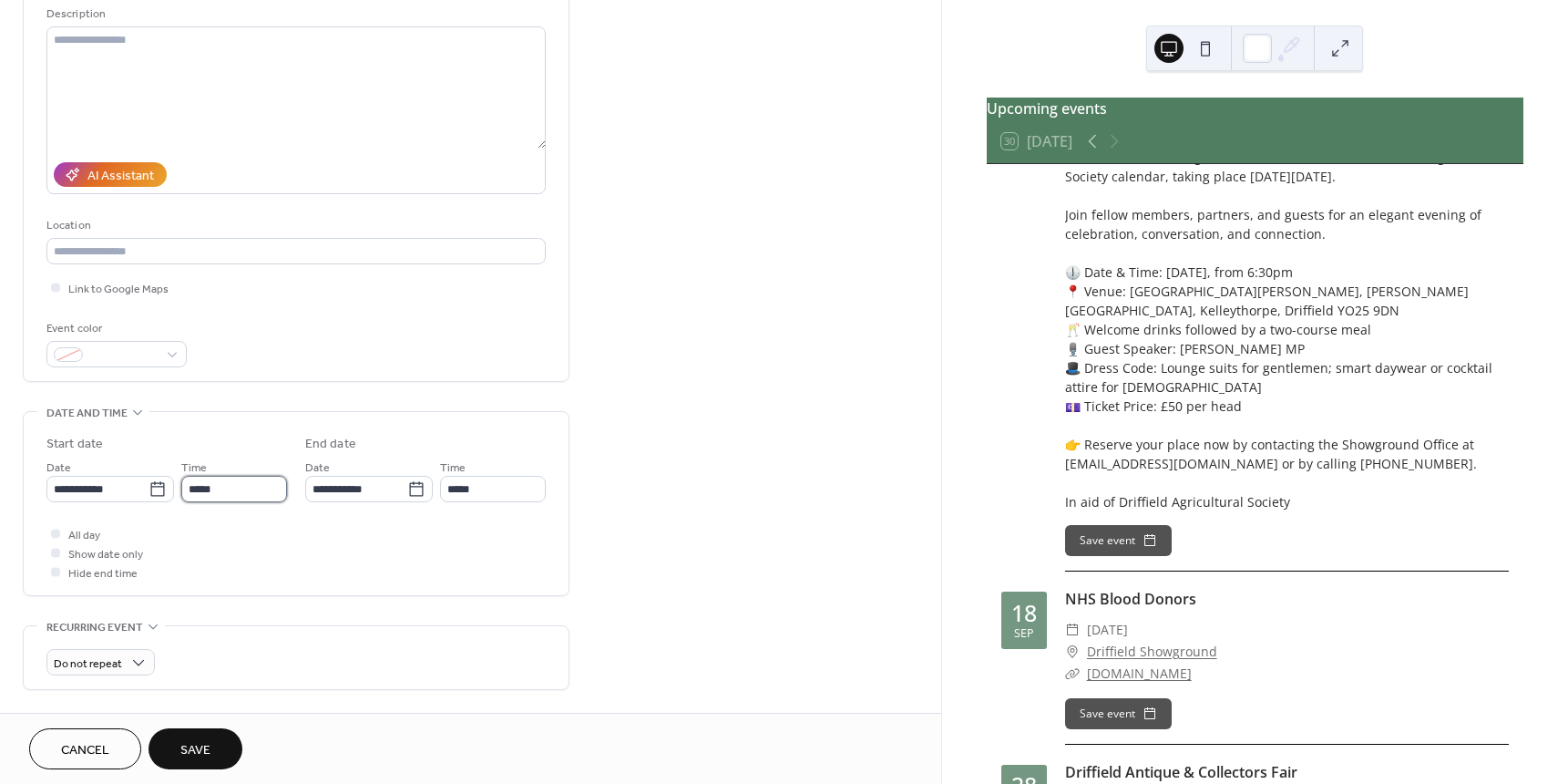 click on "*****" at bounding box center (234, 489) 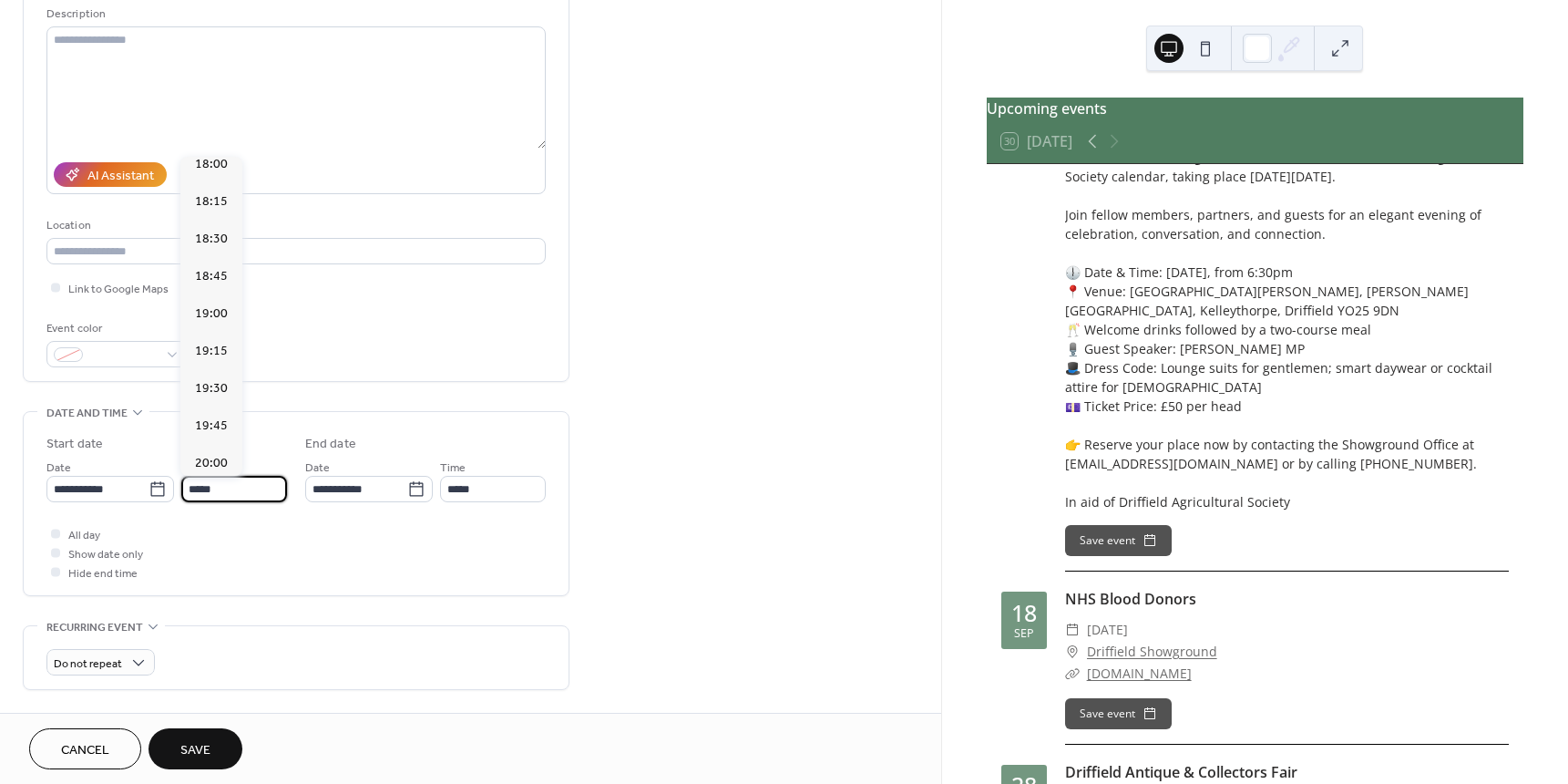 scroll, scrollTop: 2706, scrollLeft: 0, axis: vertical 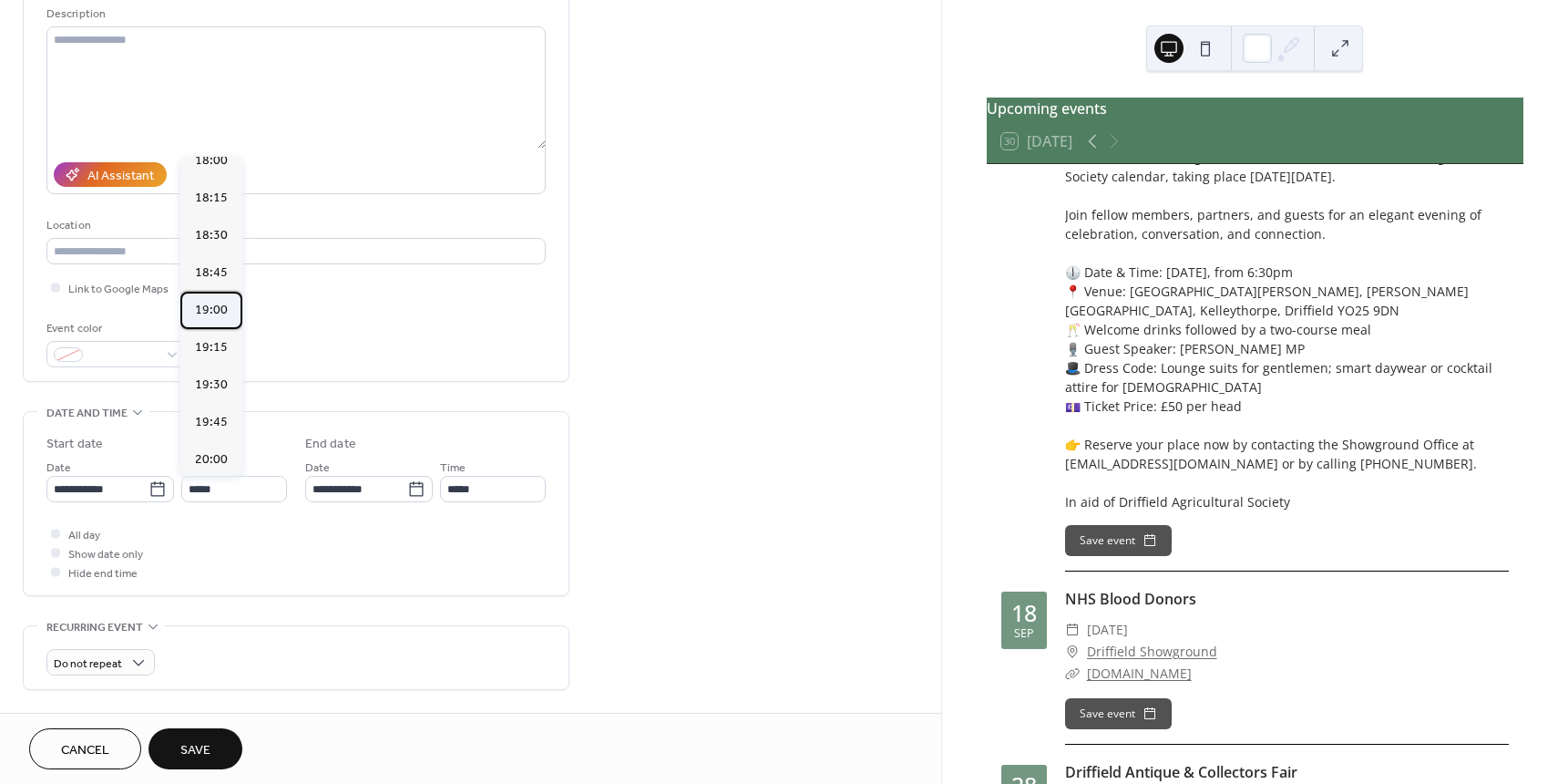click on "19:00" at bounding box center (211, 310) 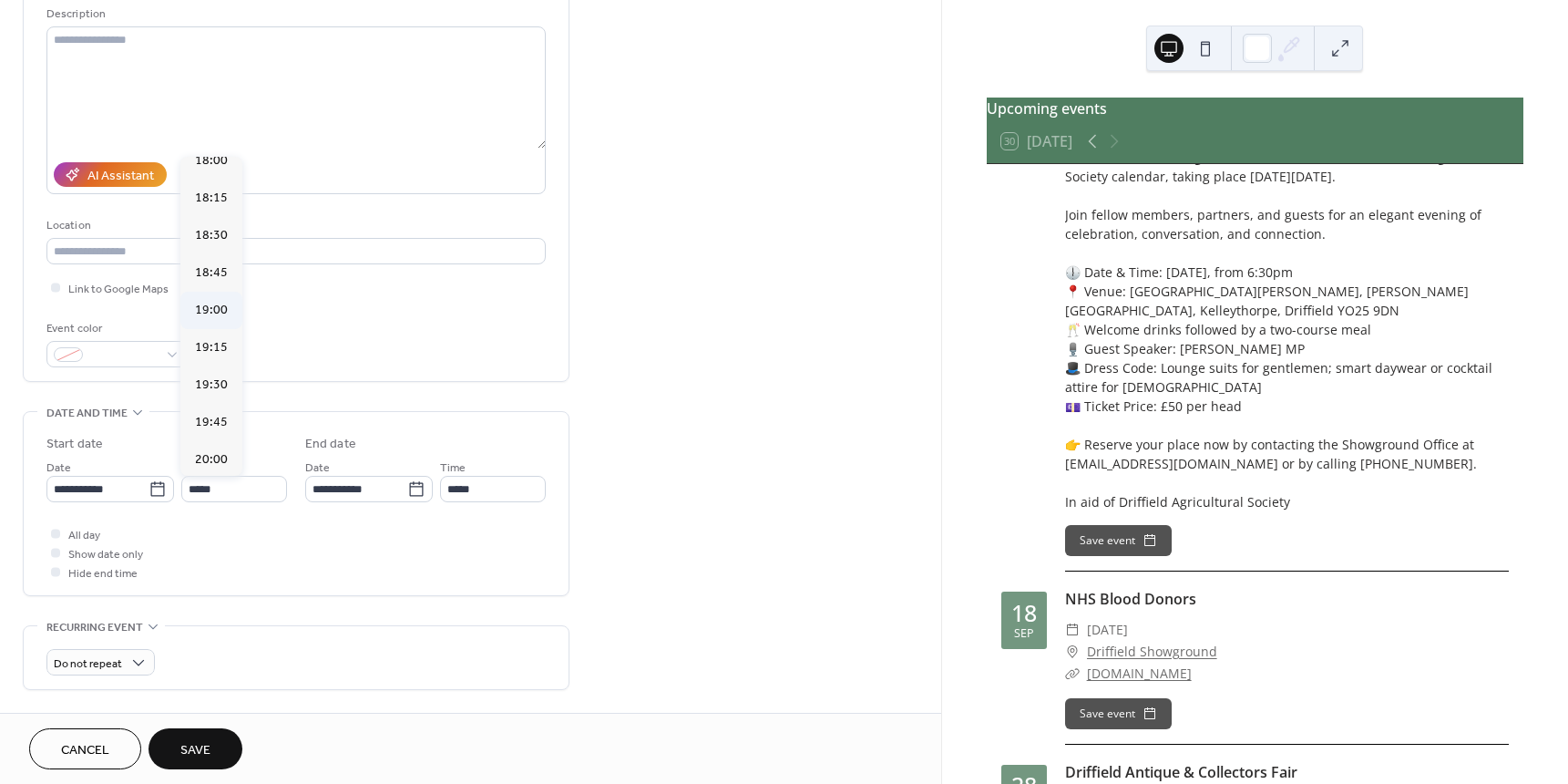type on "*****" 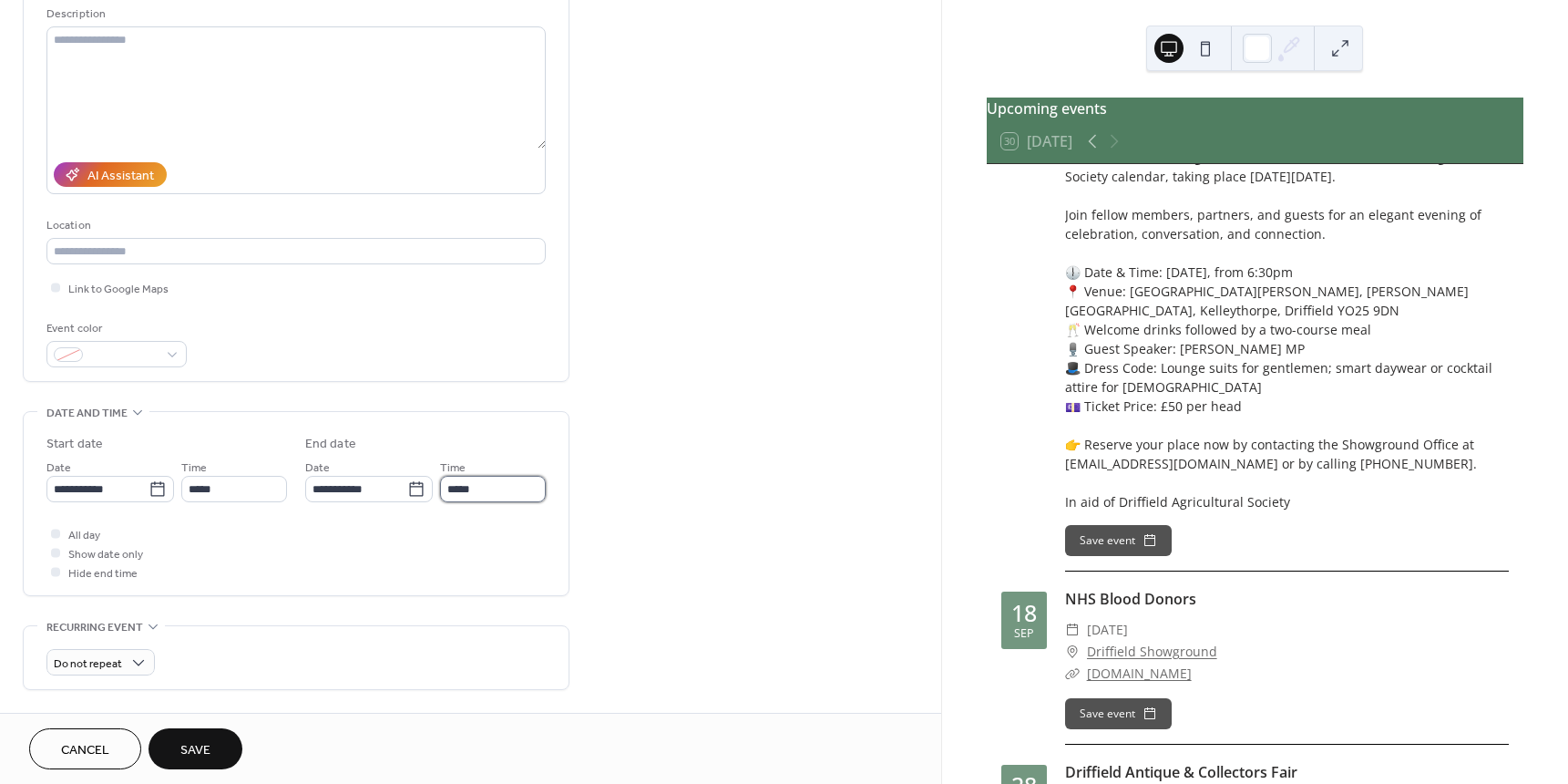 click on "*****" at bounding box center (493, 489) 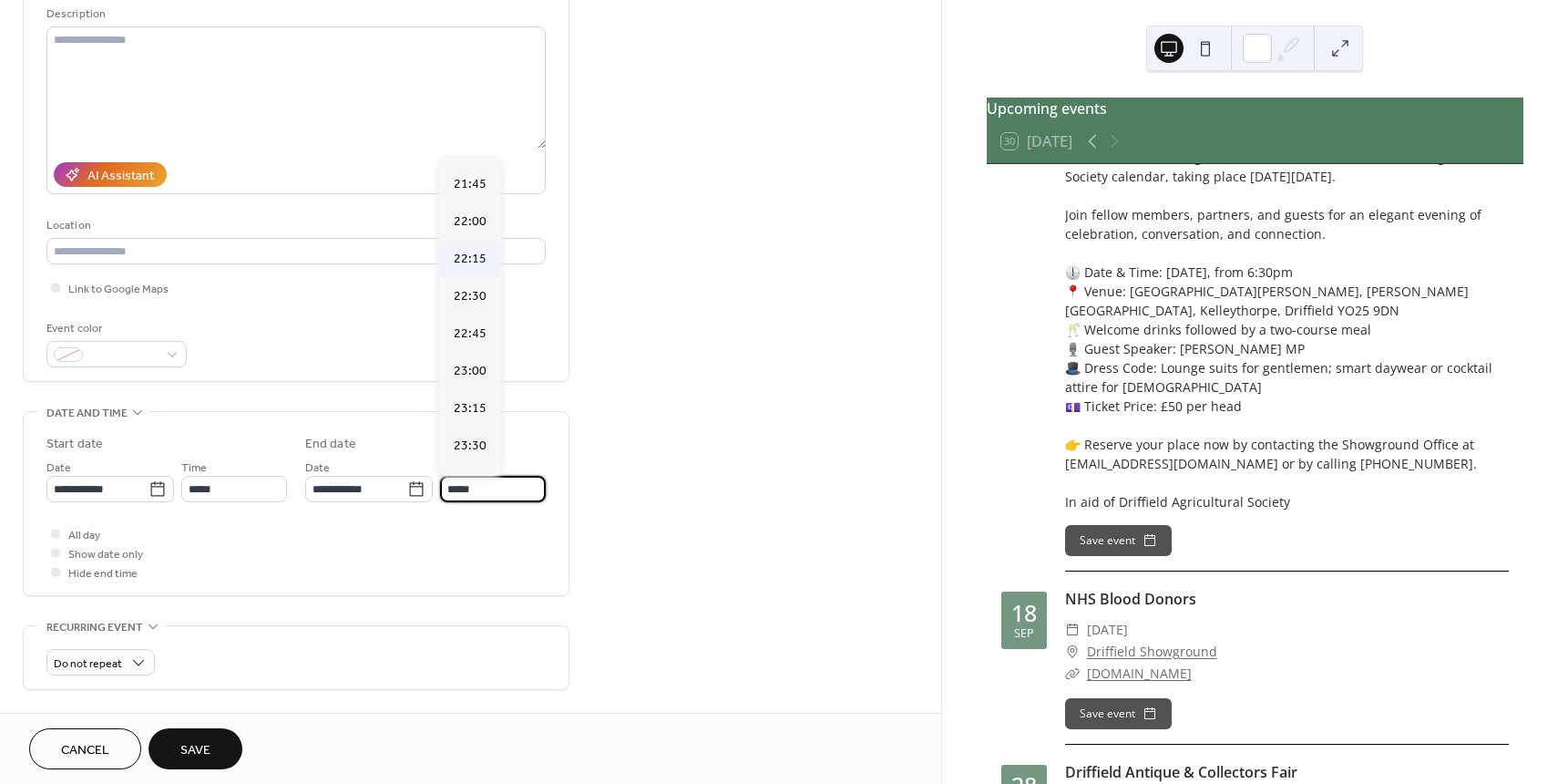 scroll, scrollTop: 391, scrollLeft: 0, axis: vertical 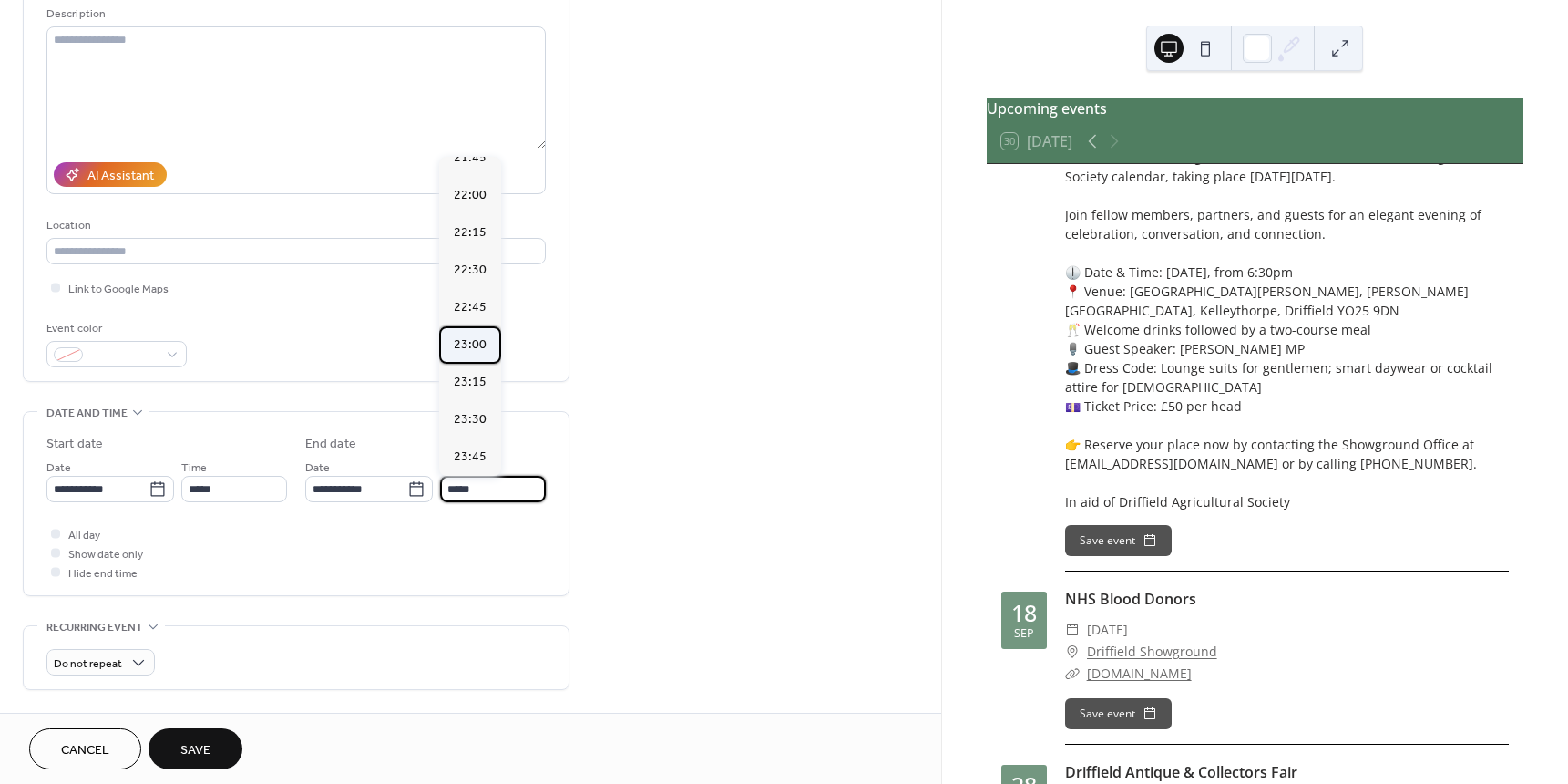 click on "23:00" at bounding box center [470, 345] 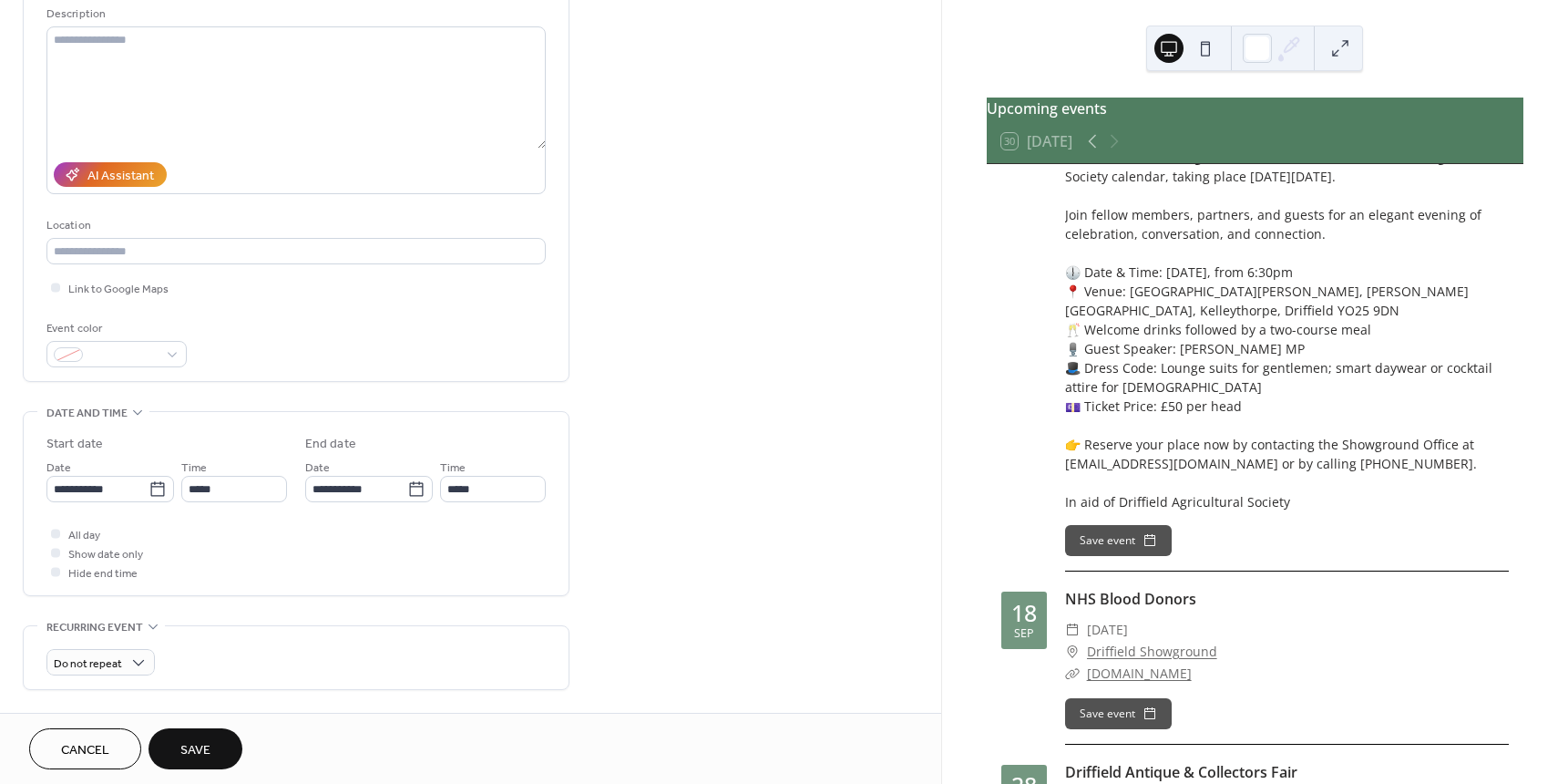 type on "*****" 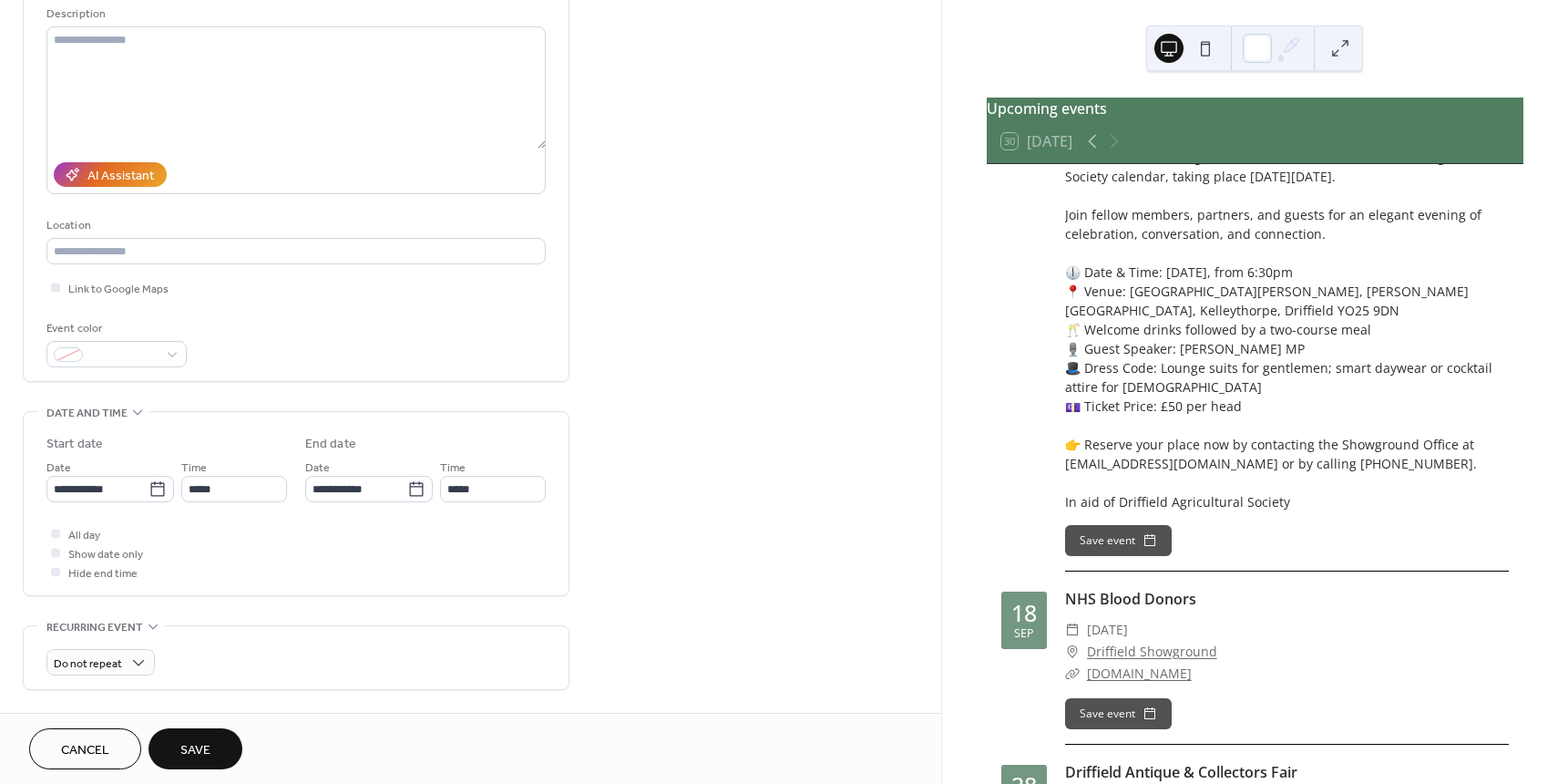 click on "**********" at bounding box center [470, 583] 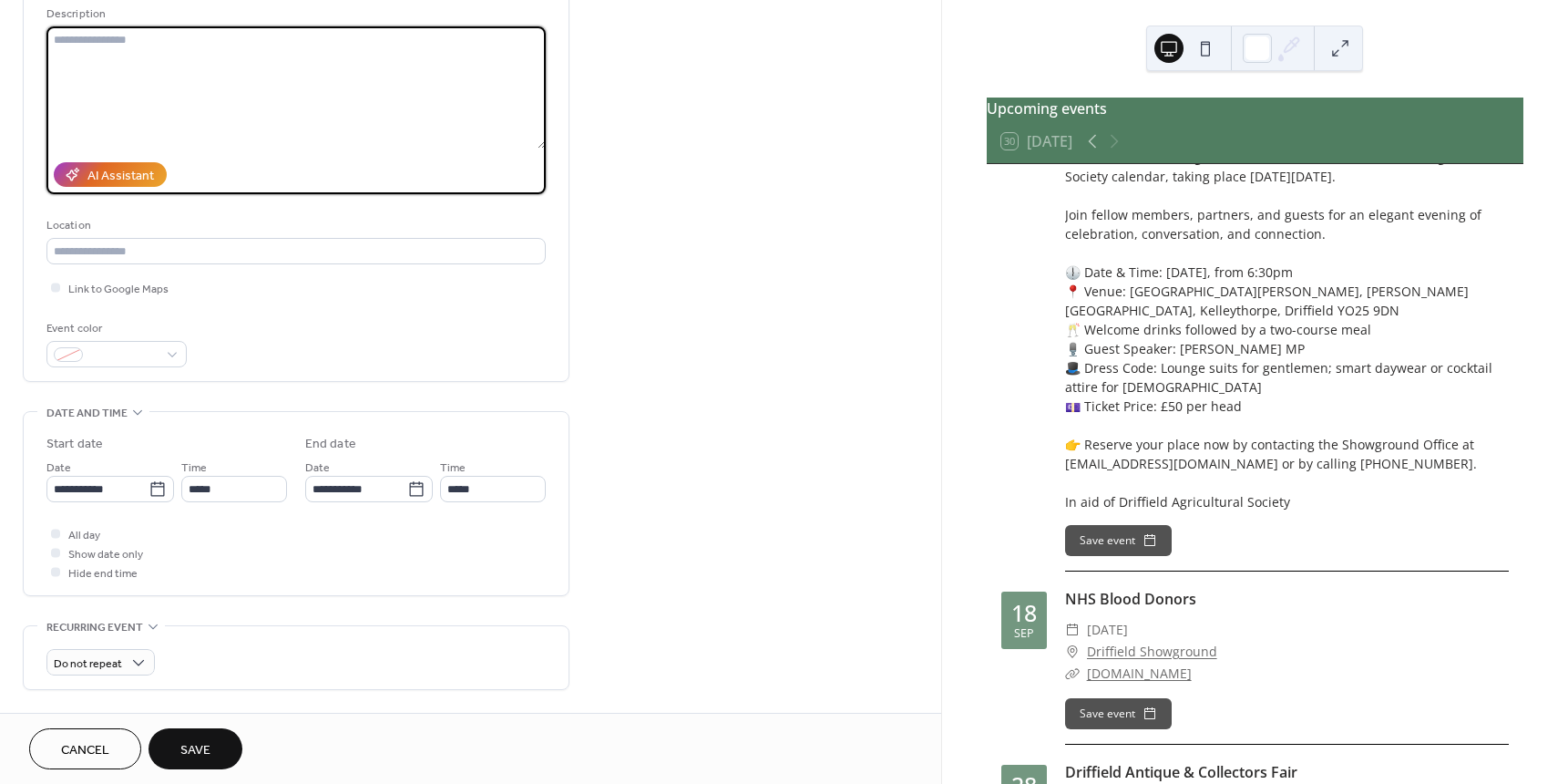 click at bounding box center [296, 88] 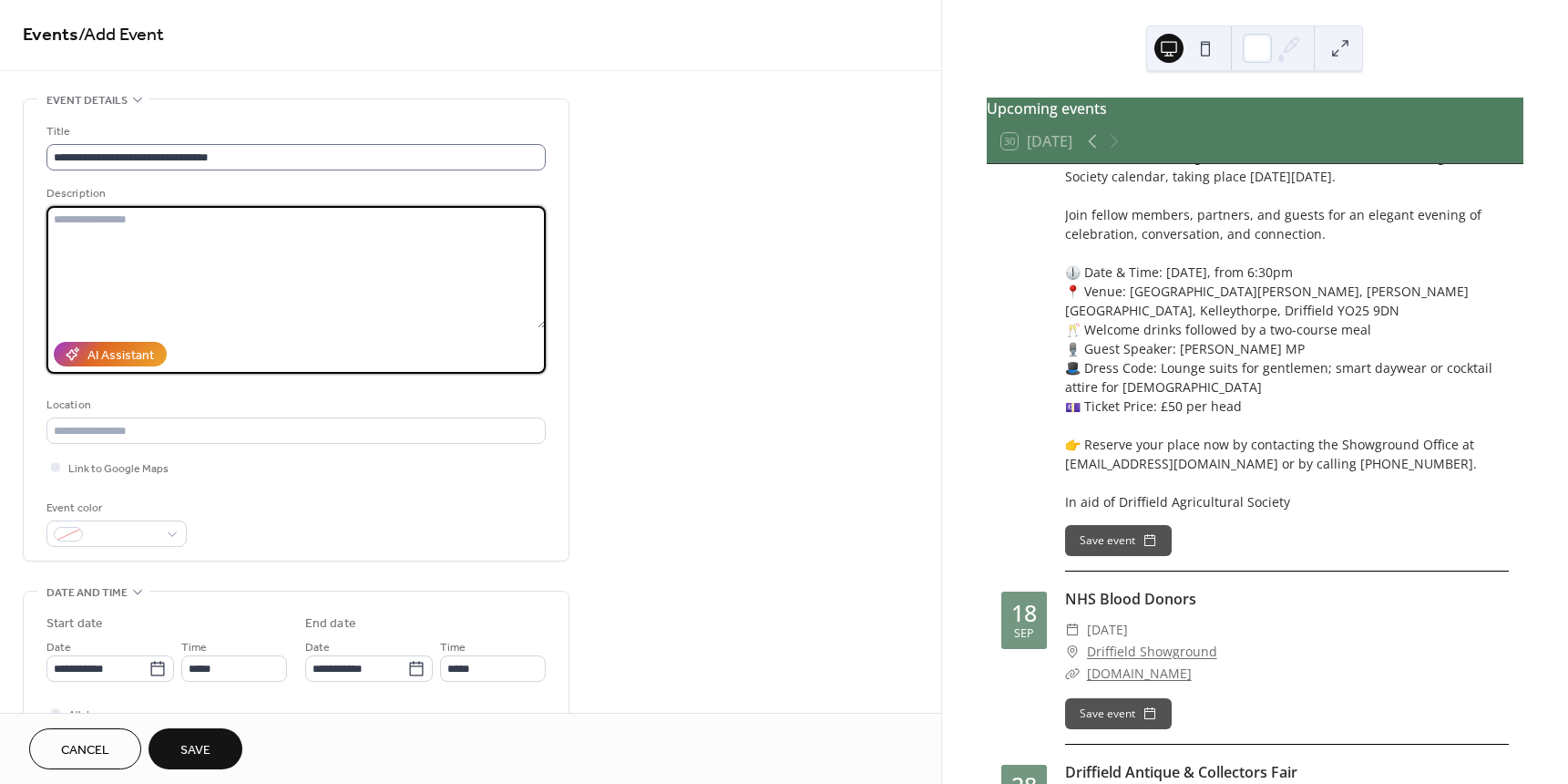 scroll, scrollTop: 0, scrollLeft: 0, axis: both 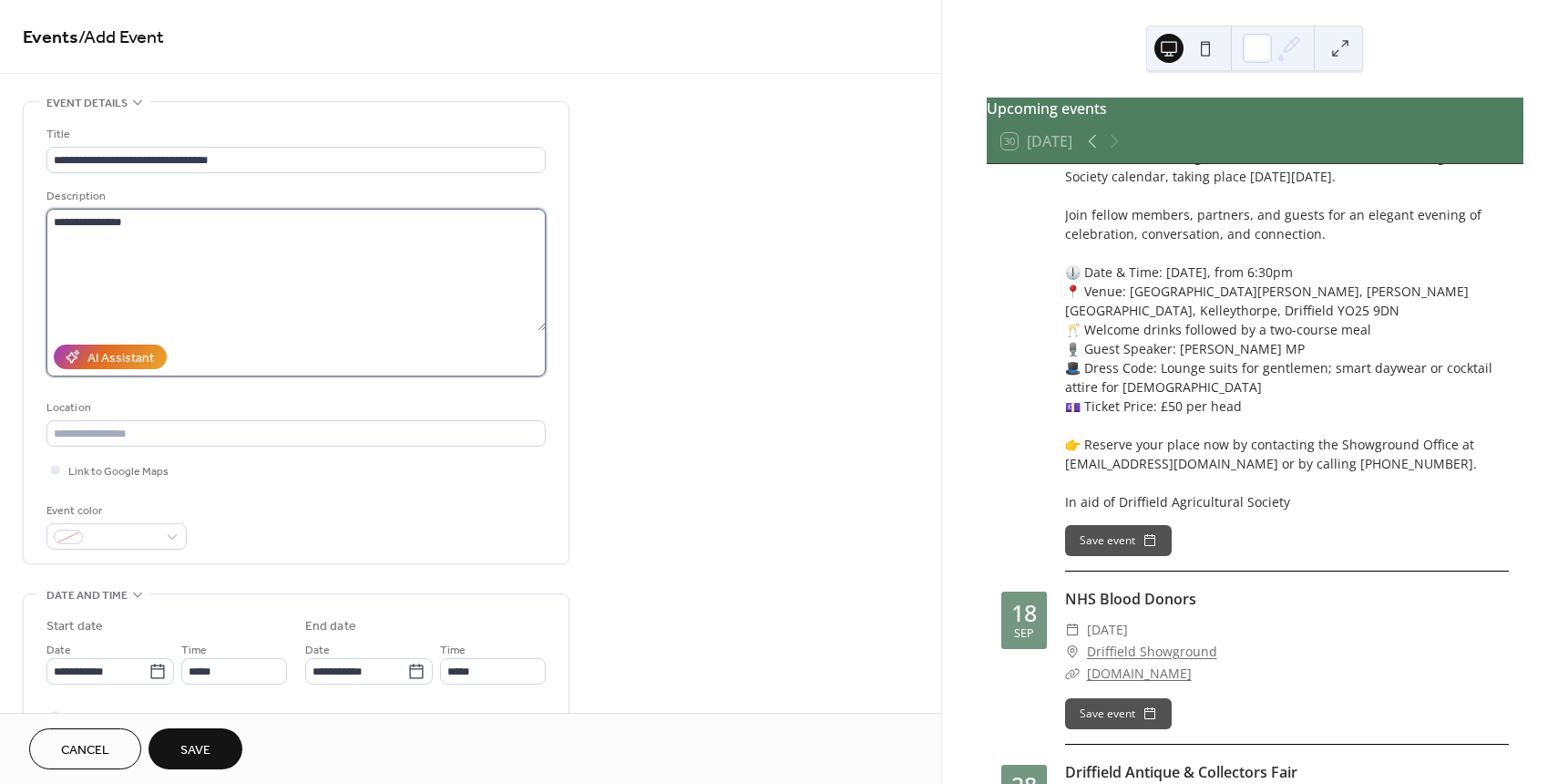 click on "**********" at bounding box center (296, 270) 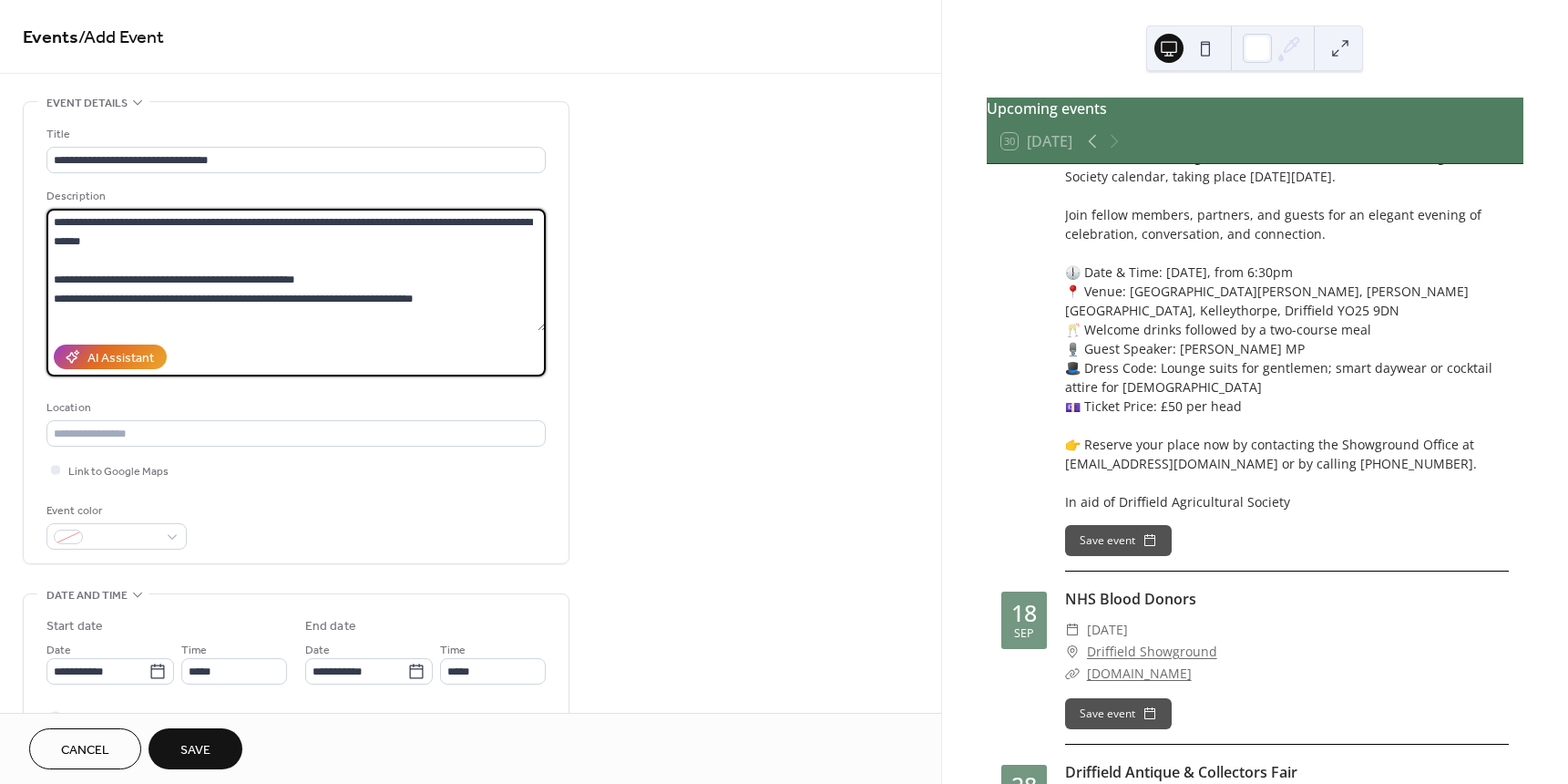 click on "**********" at bounding box center (296, 270) 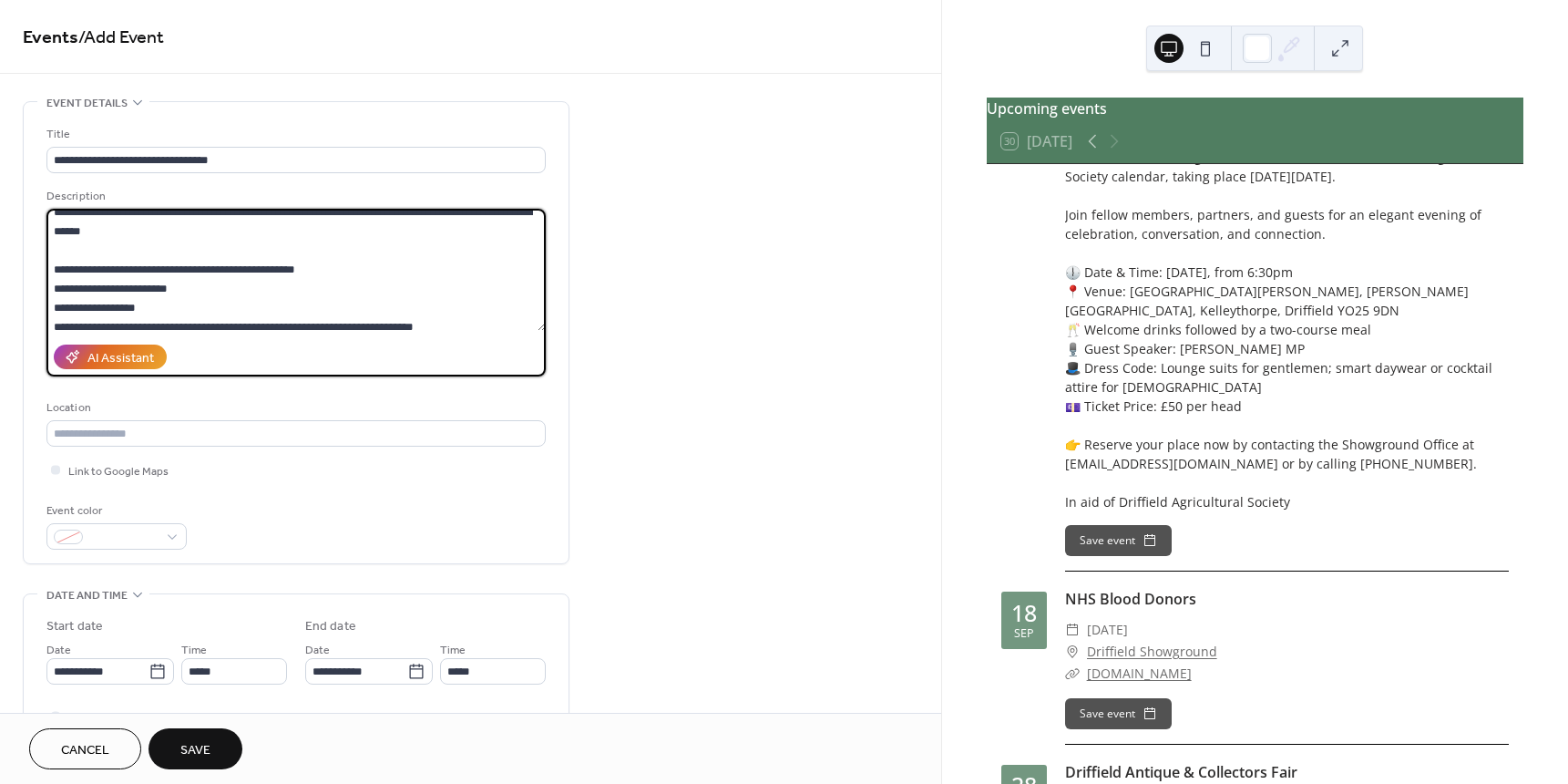 scroll, scrollTop: 19, scrollLeft: 0, axis: vertical 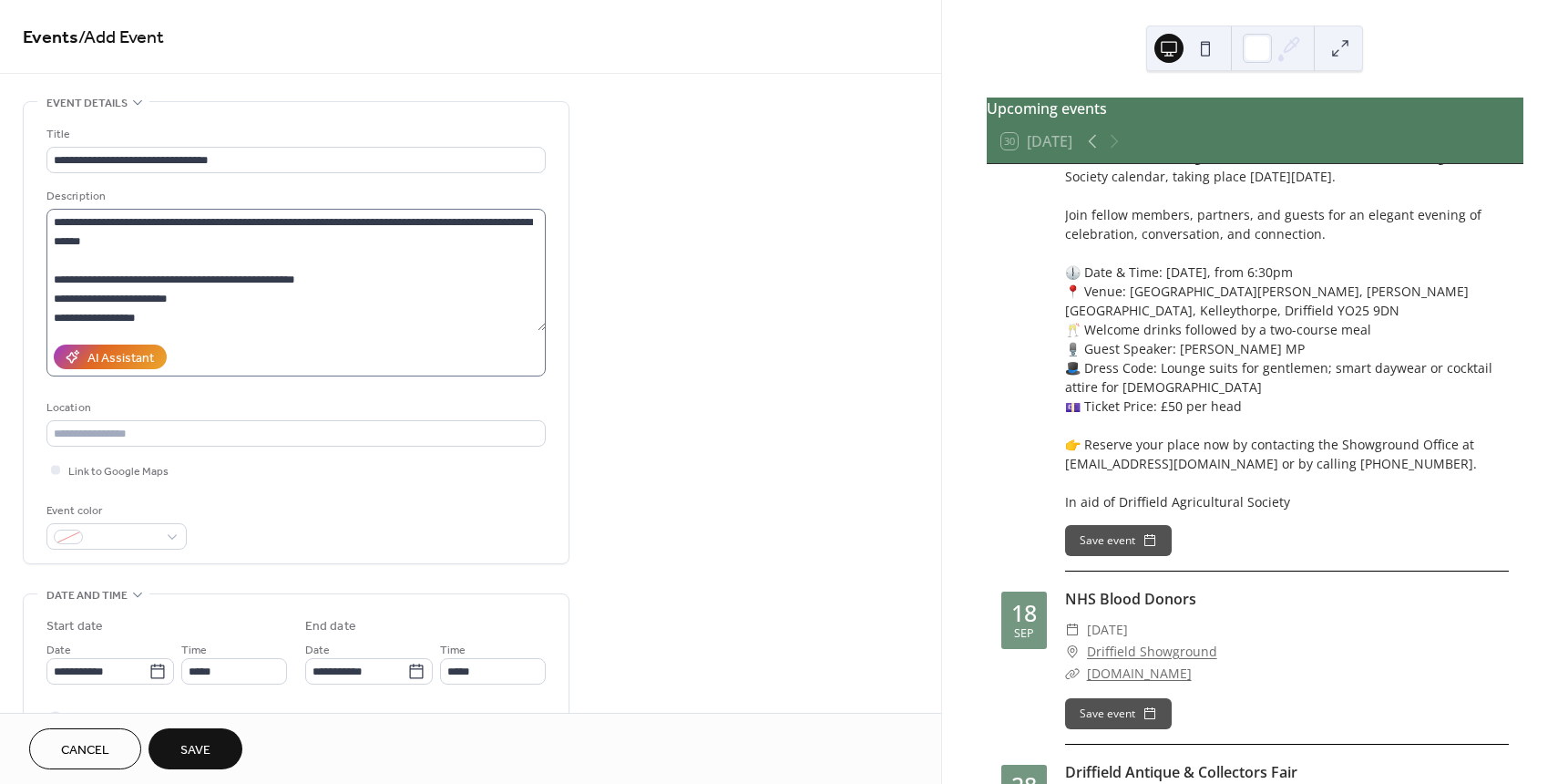 click on "**********" at bounding box center (296, 293) 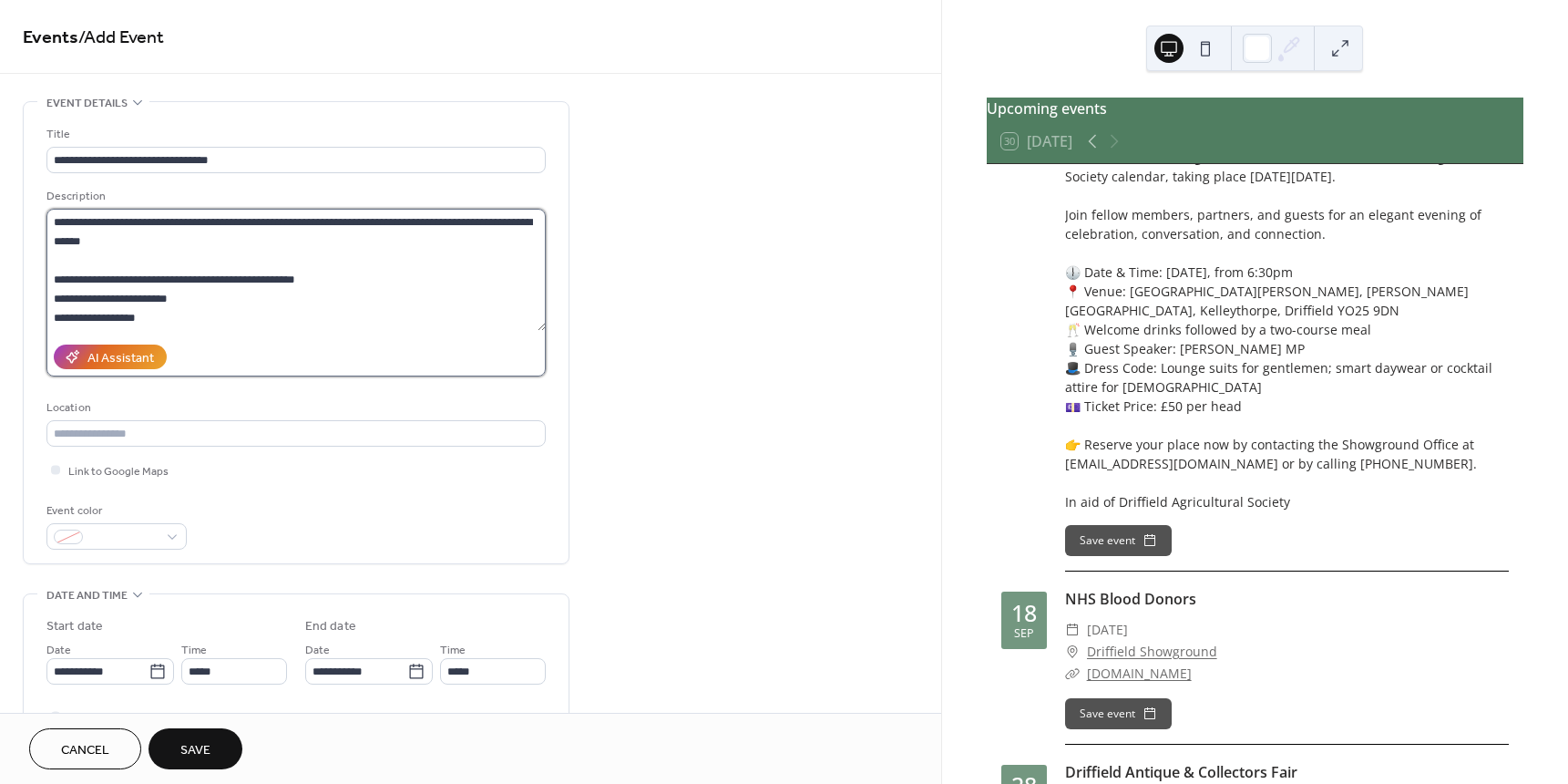 click on "**********" at bounding box center (296, 270) 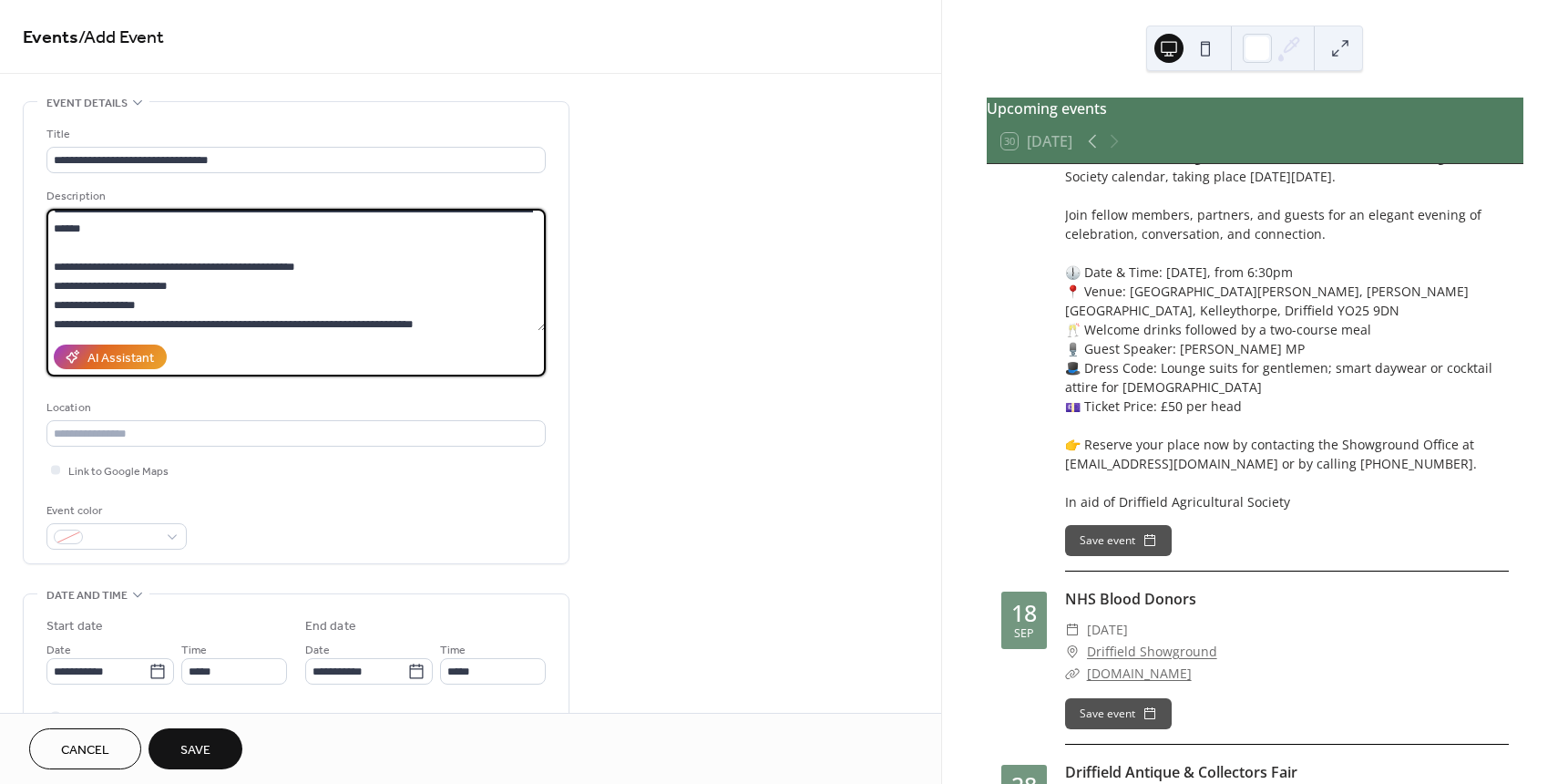 scroll, scrollTop: 19, scrollLeft: 0, axis: vertical 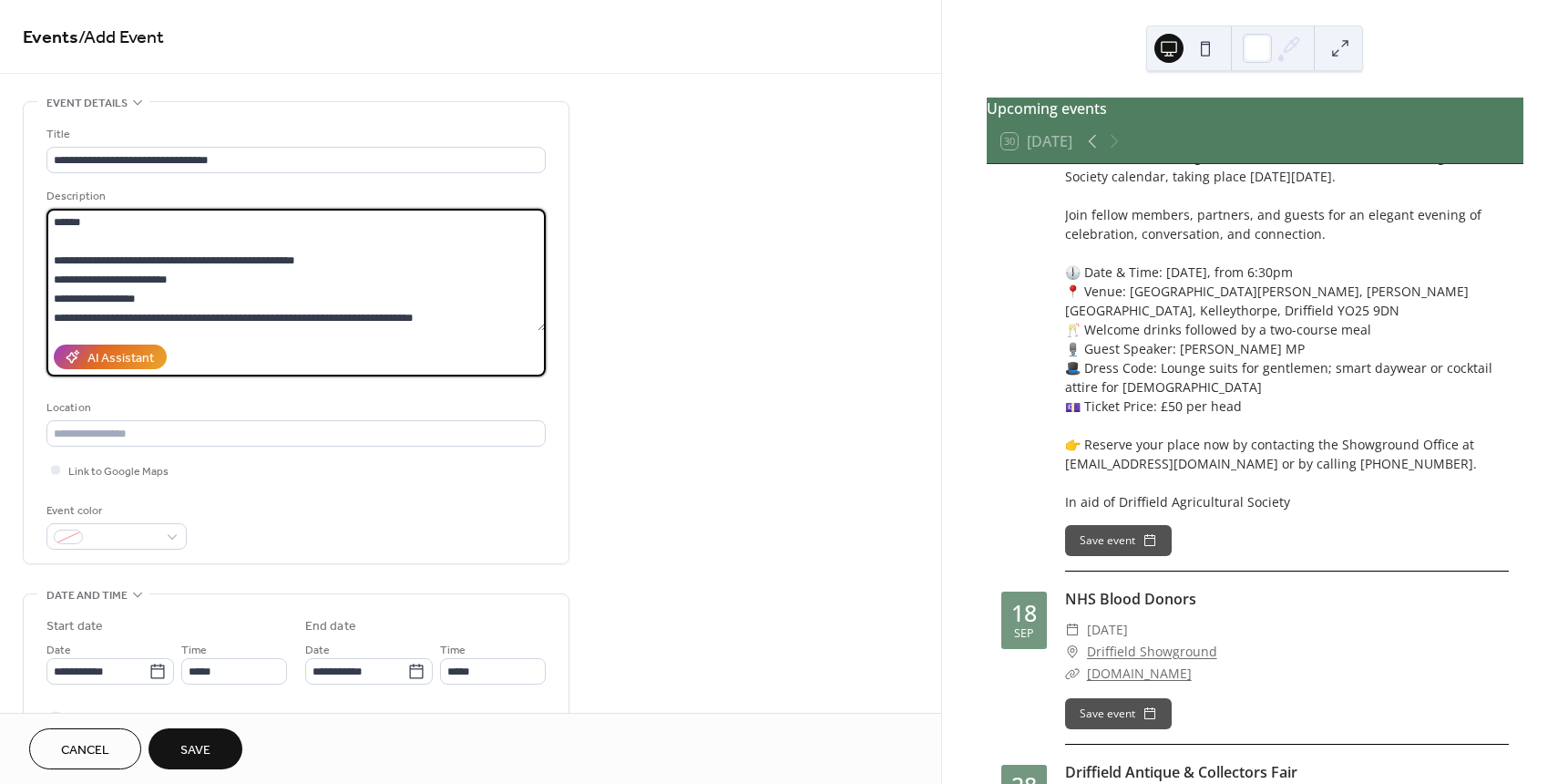 click on "**********" at bounding box center [296, 270] 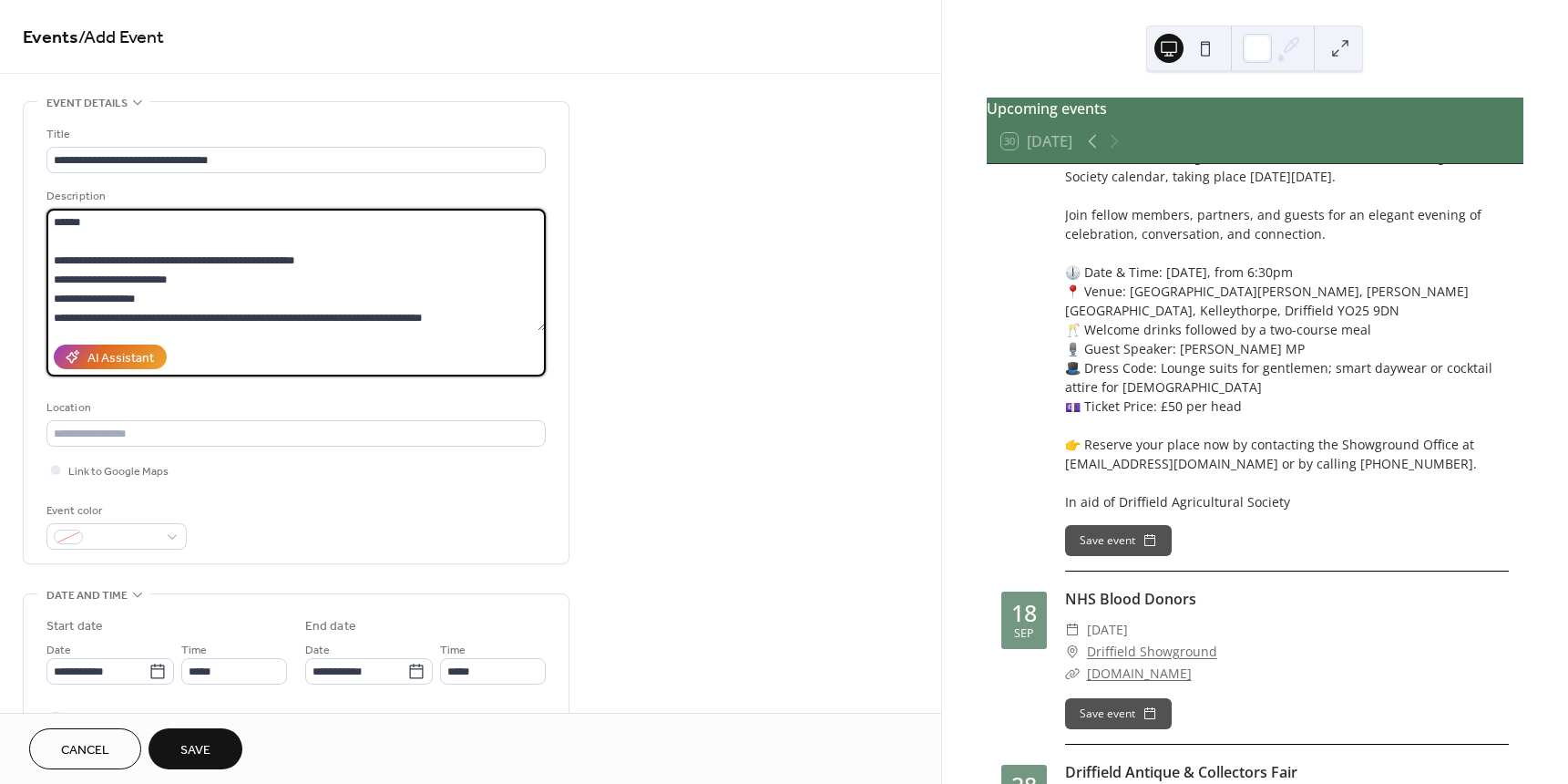 scroll, scrollTop: 55, scrollLeft: 0, axis: vertical 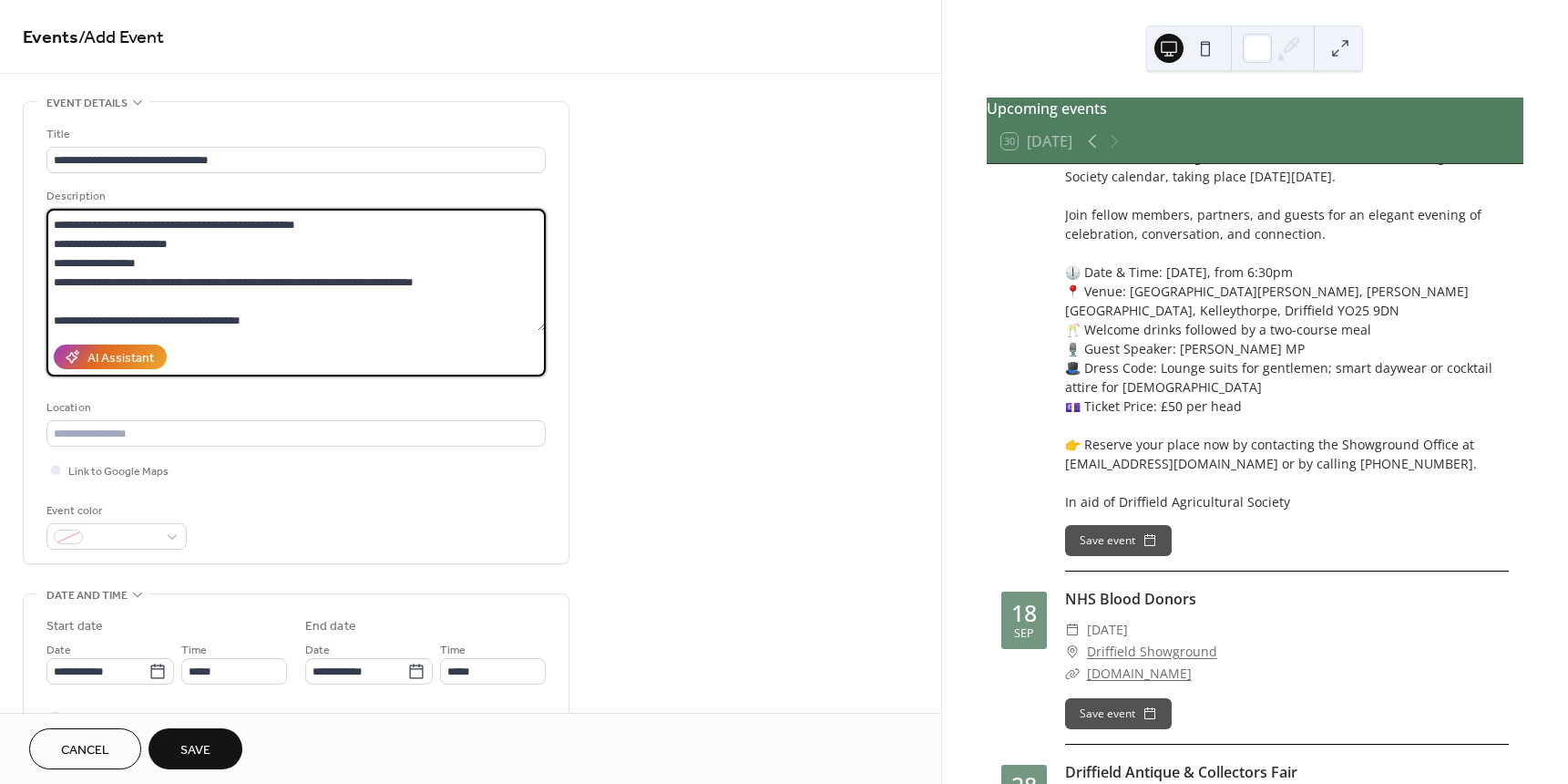 click on "**********" at bounding box center (296, 270) 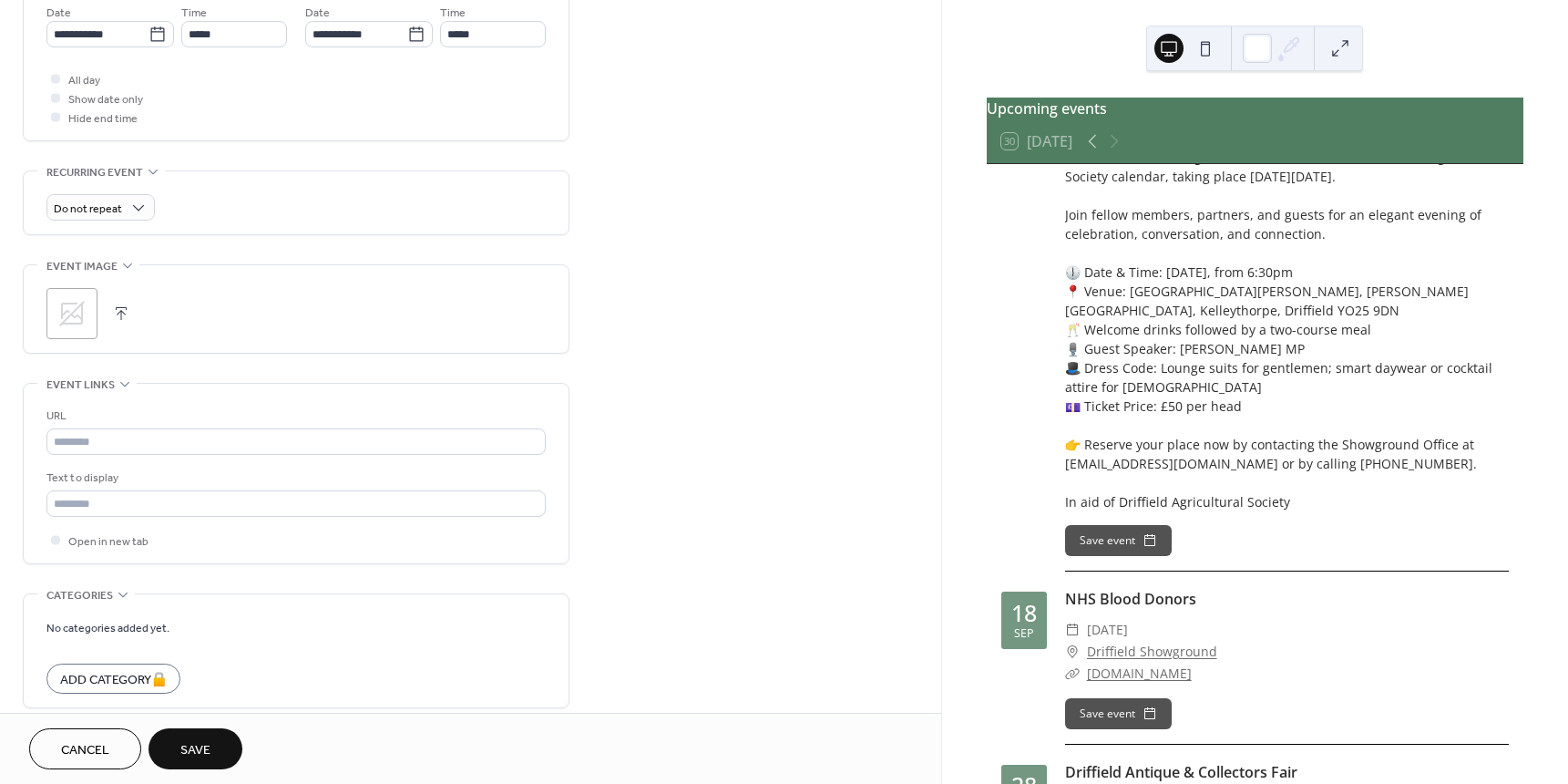 scroll, scrollTop: 638, scrollLeft: 0, axis: vertical 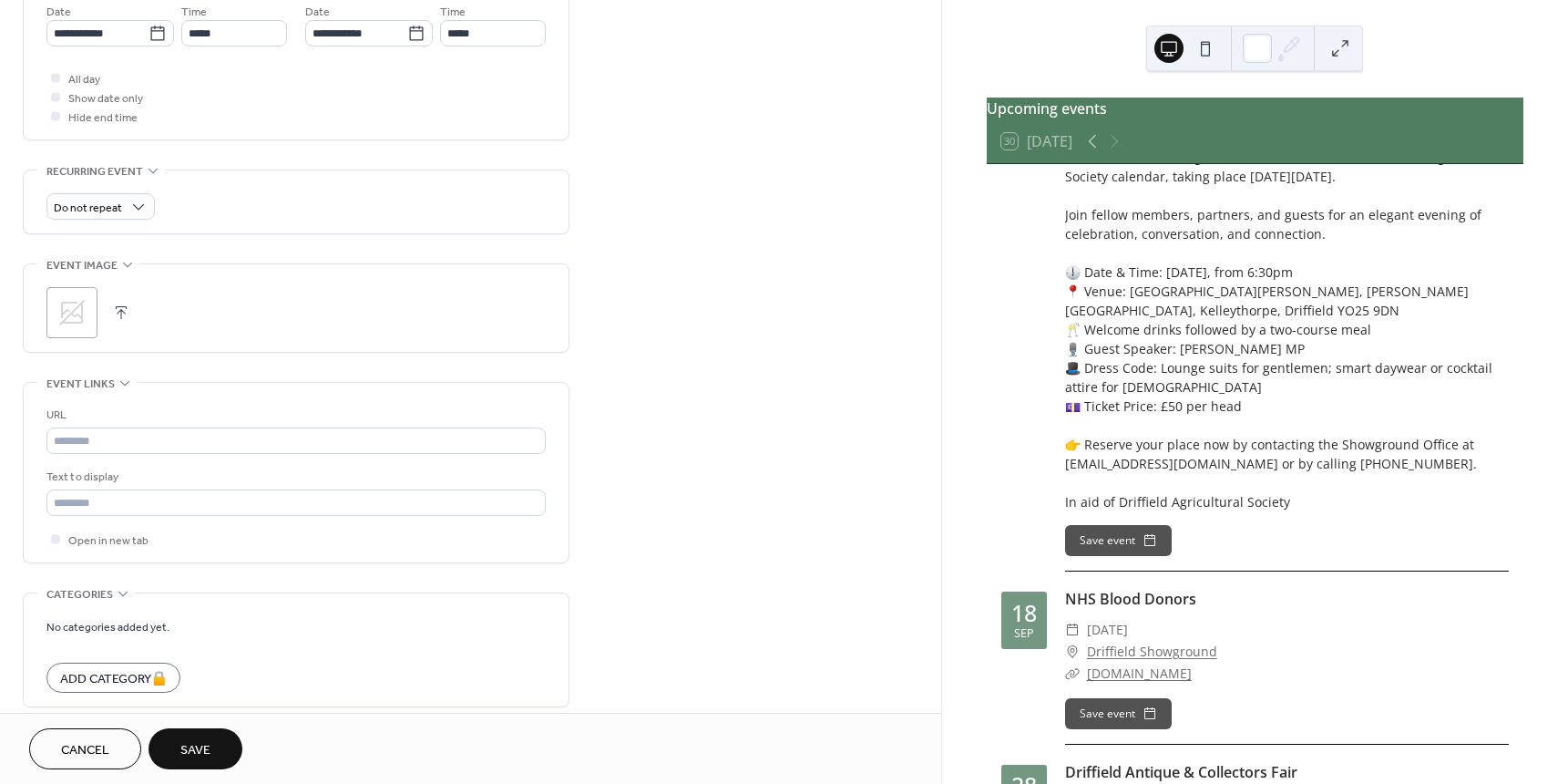 type on "**********" 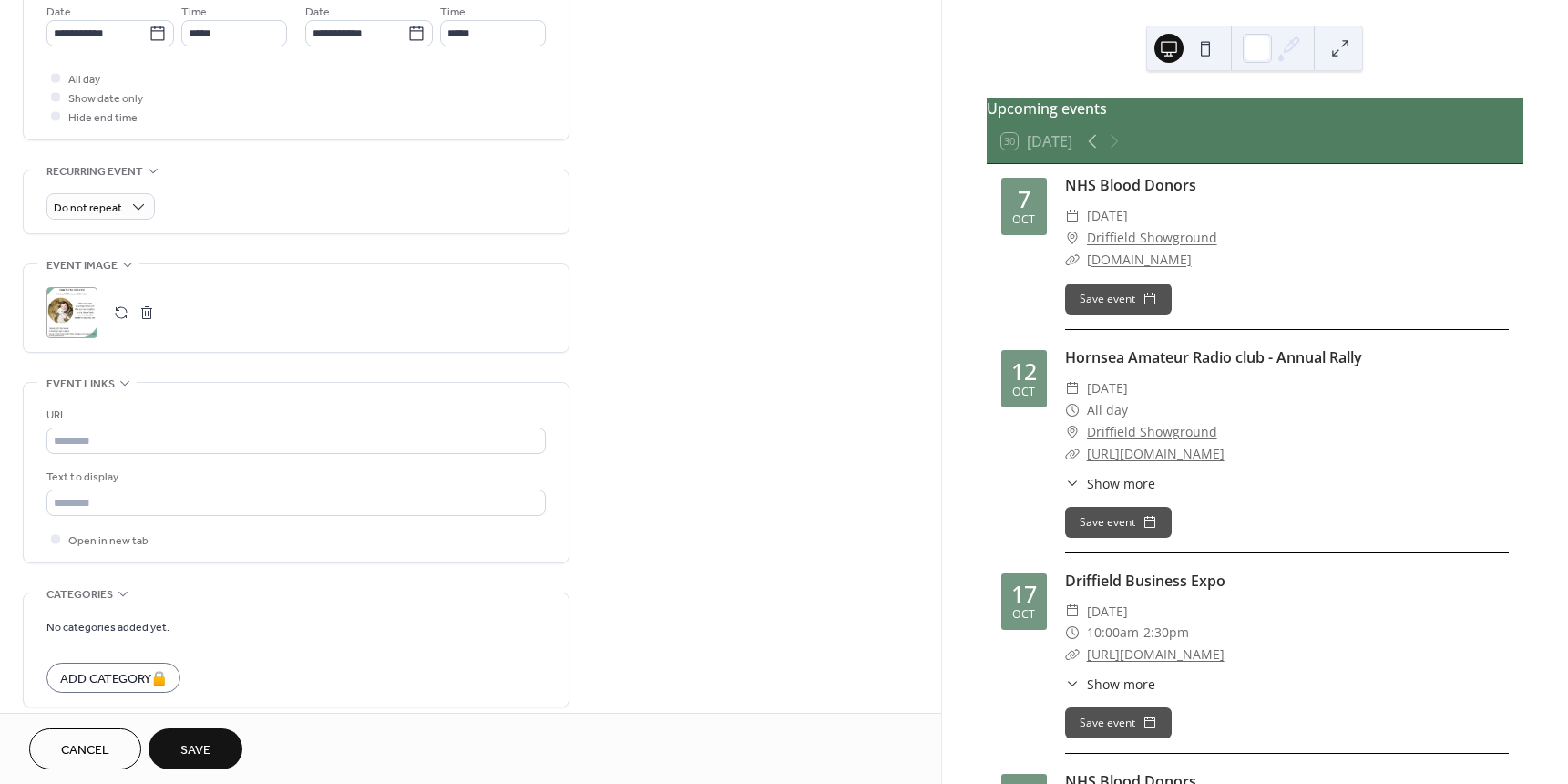 scroll, scrollTop: 2219, scrollLeft: 0, axis: vertical 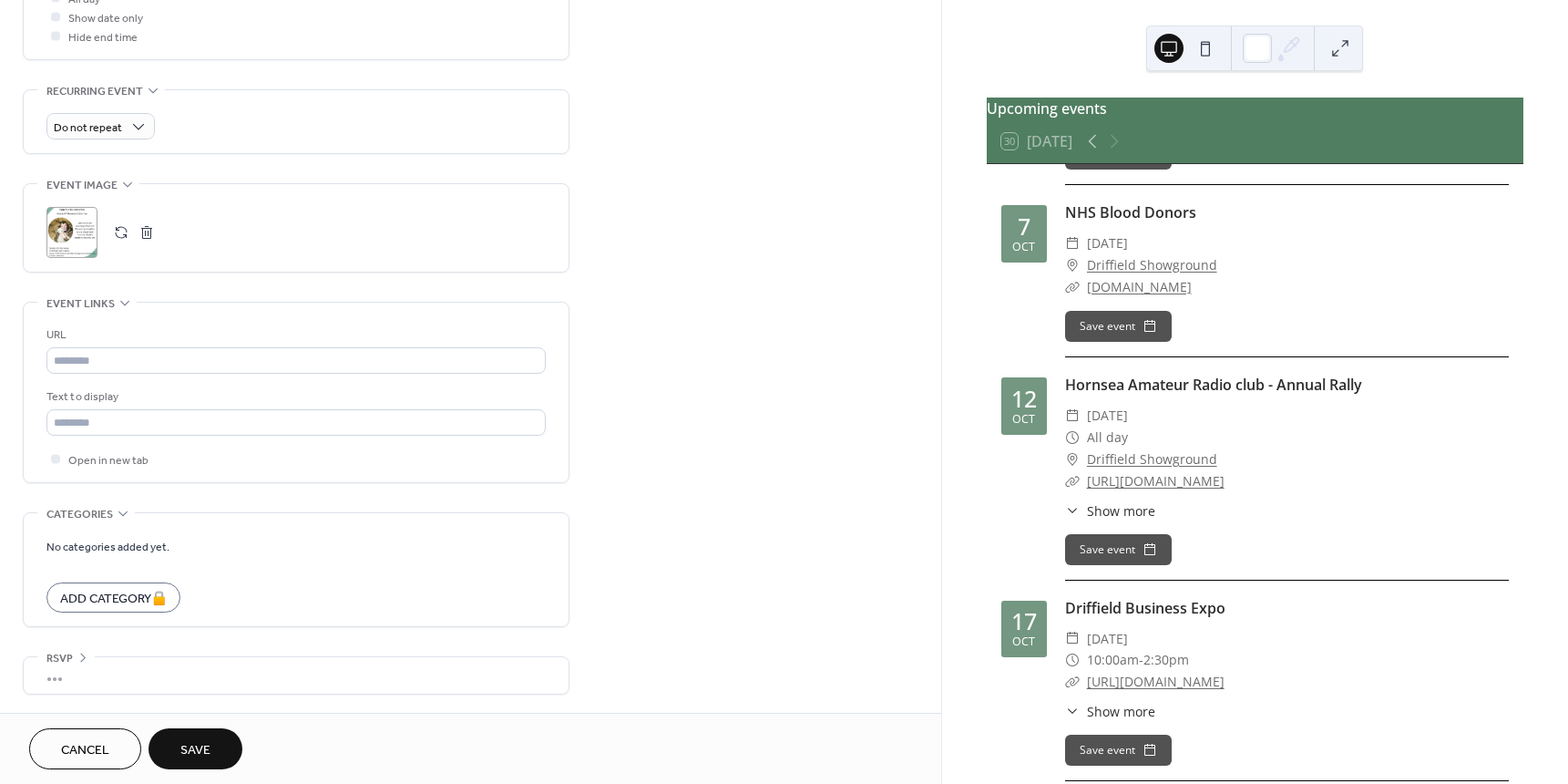 click on "Save" at bounding box center [195, 748] 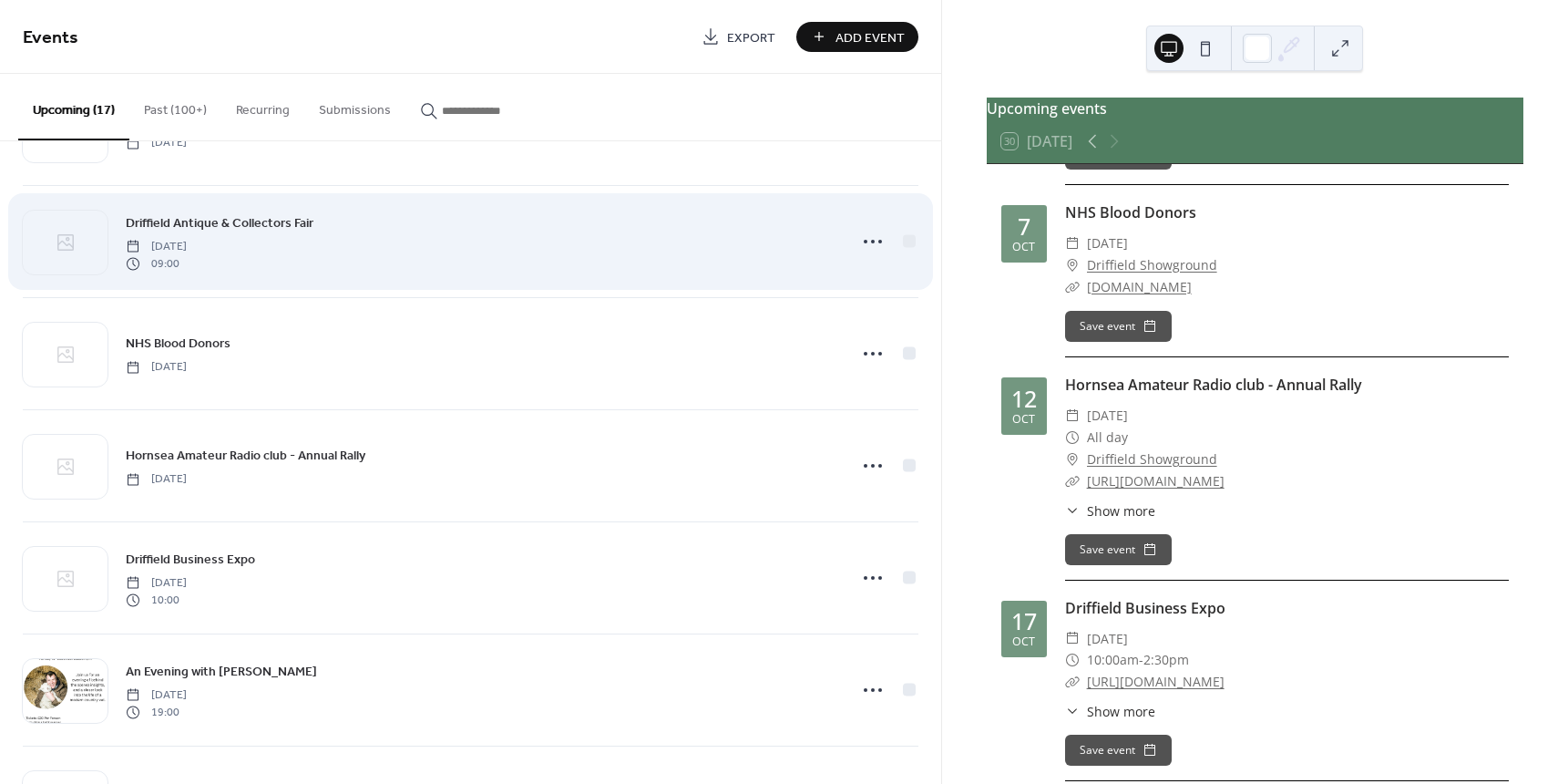 scroll, scrollTop: 912, scrollLeft: 0, axis: vertical 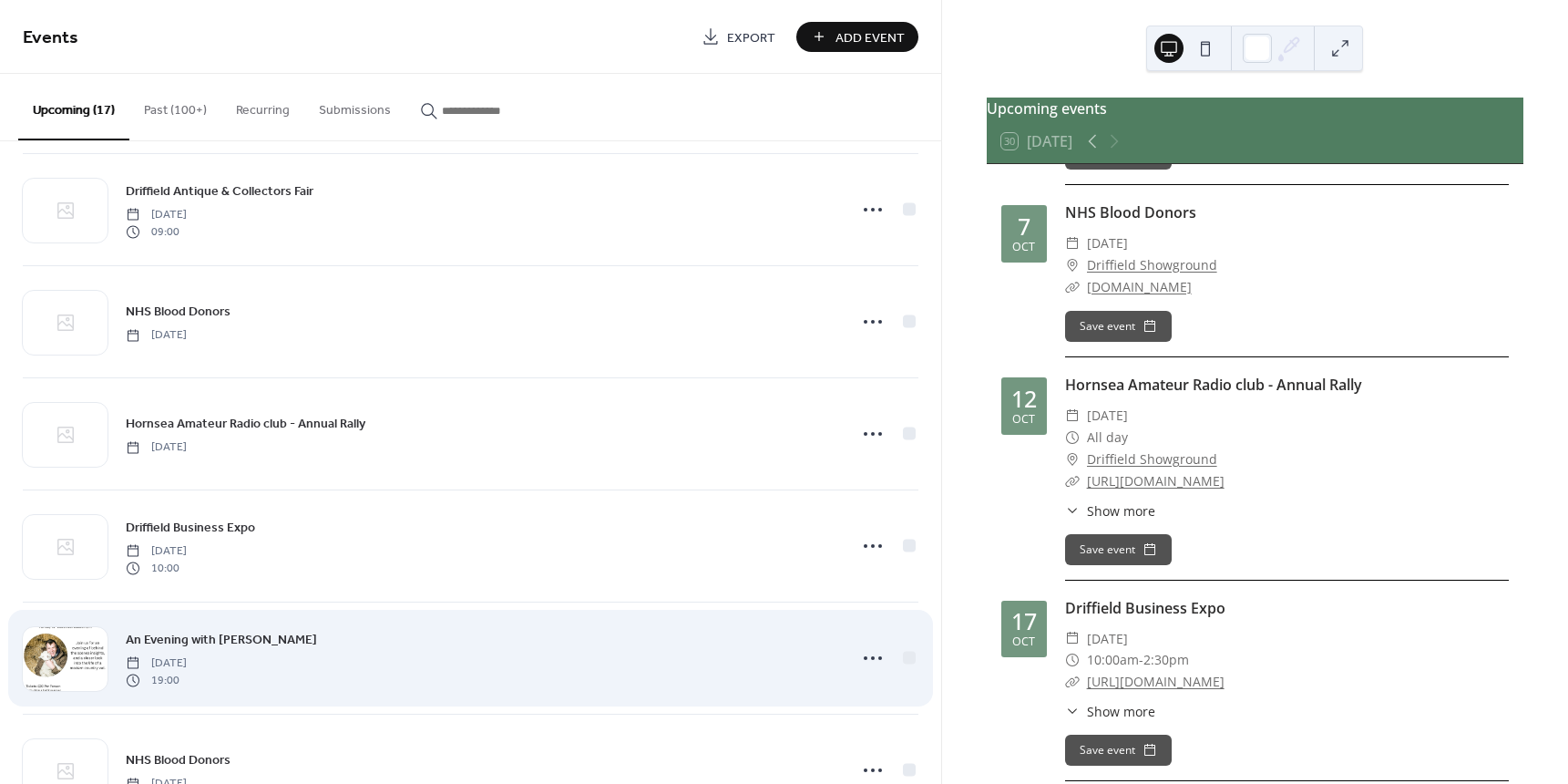 click on "An Evening with [PERSON_NAME] [DATE] 19:00" at bounding box center (480, 658) 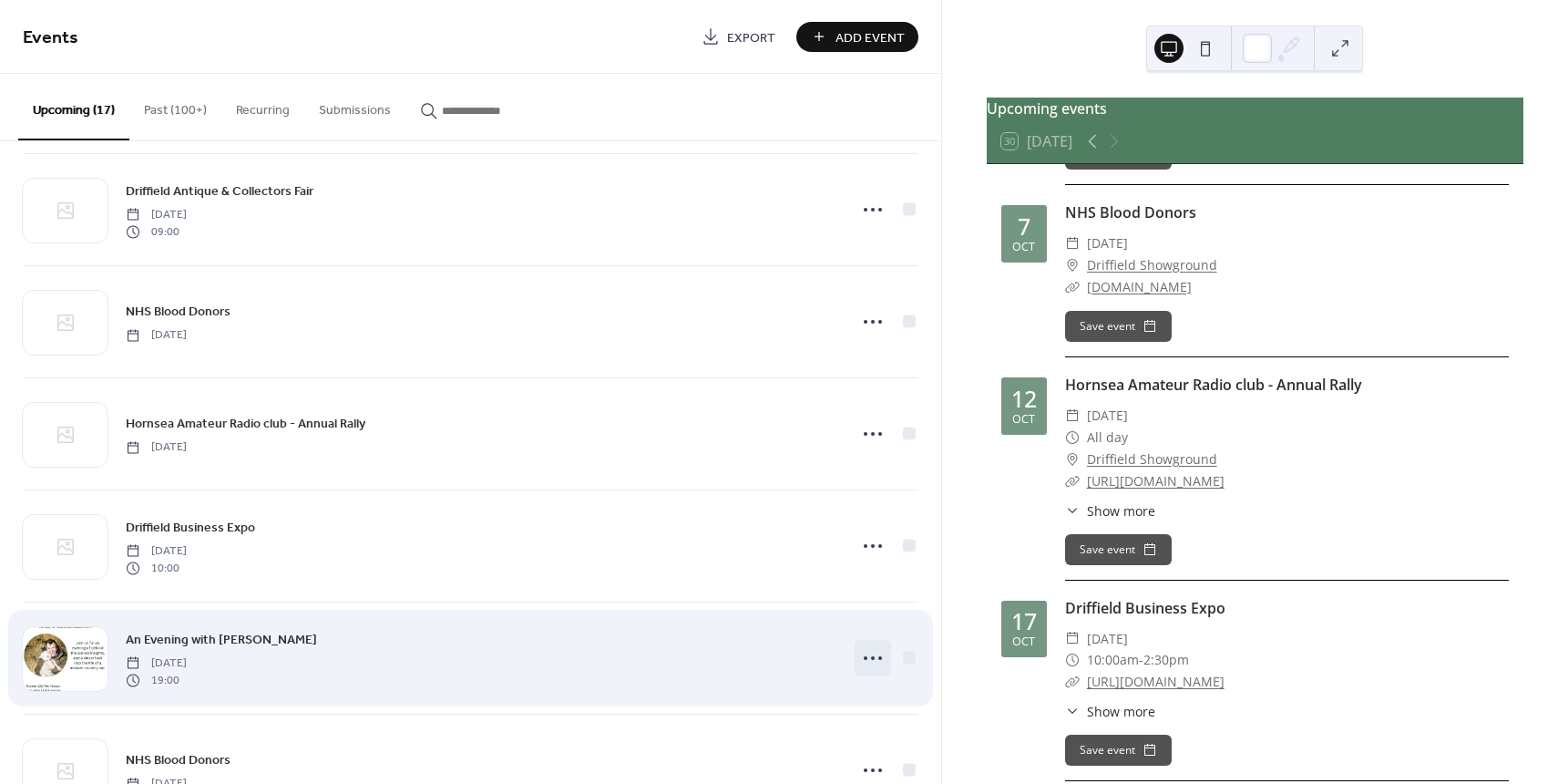 click 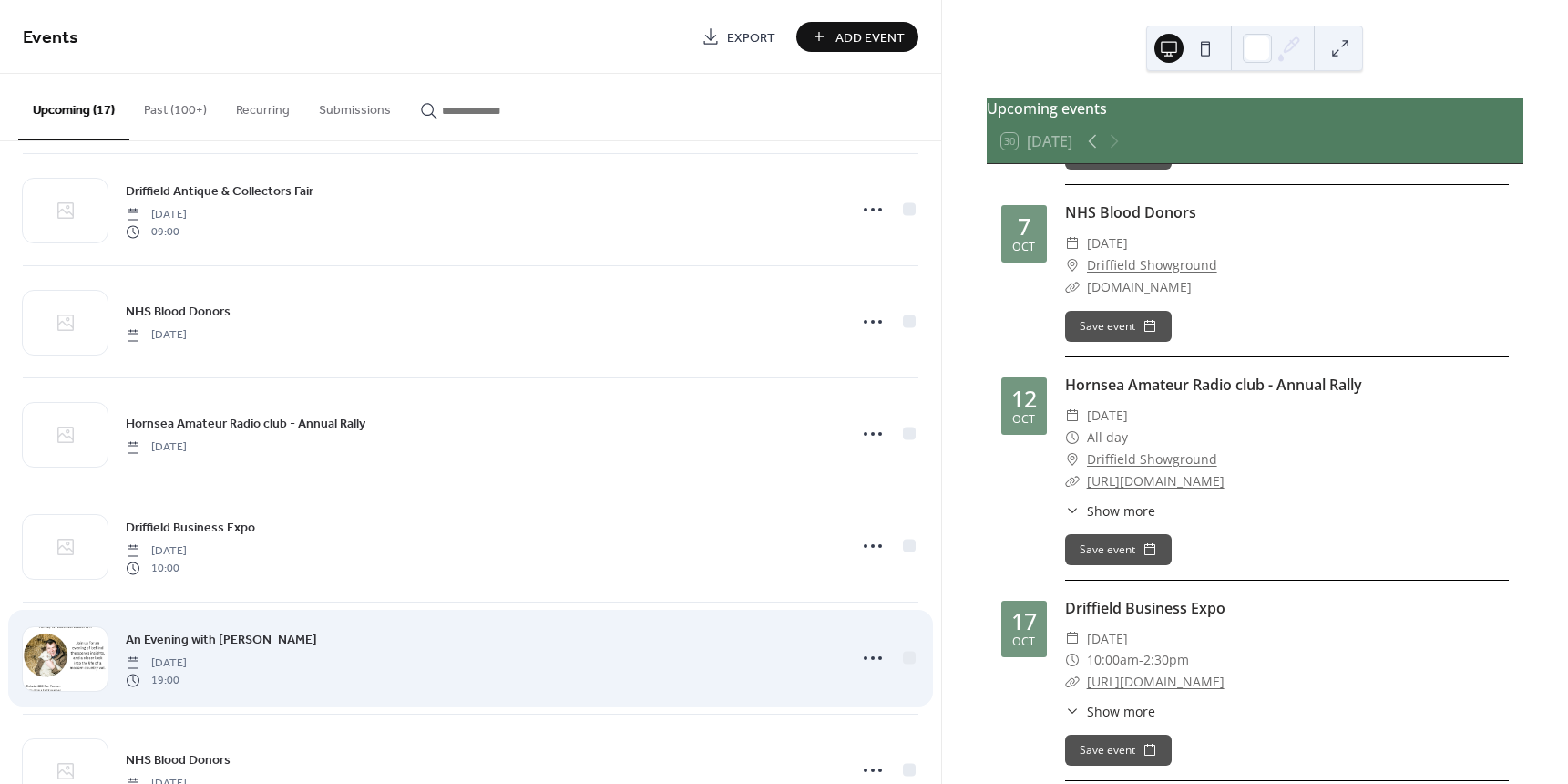 click on "An Evening with [PERSON_NAME] [DATE] 19:00" at bounding box center [480, 658] 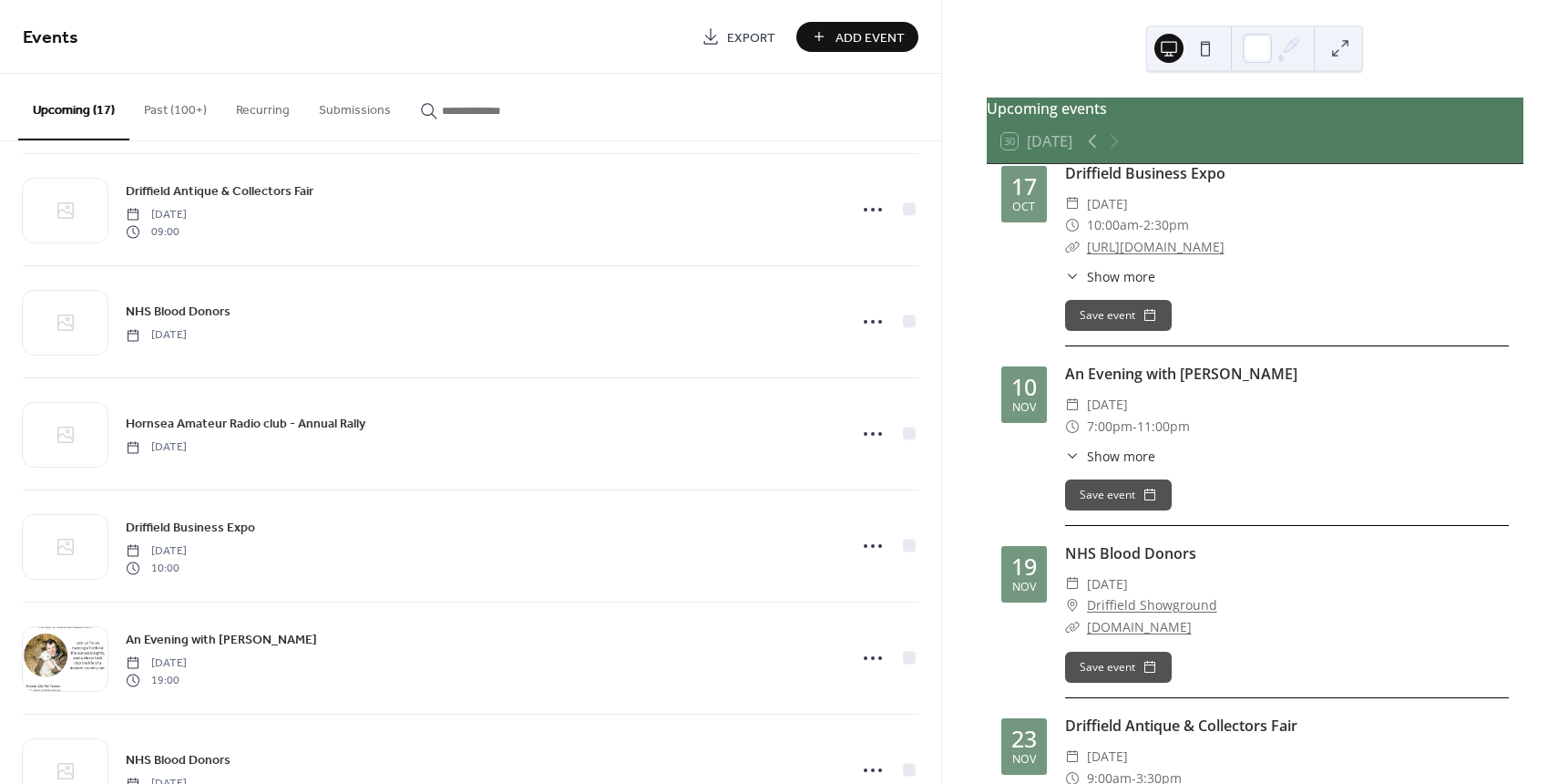 scroll, scrollTop: 2584, scrollLeft: 0, axis: vertical 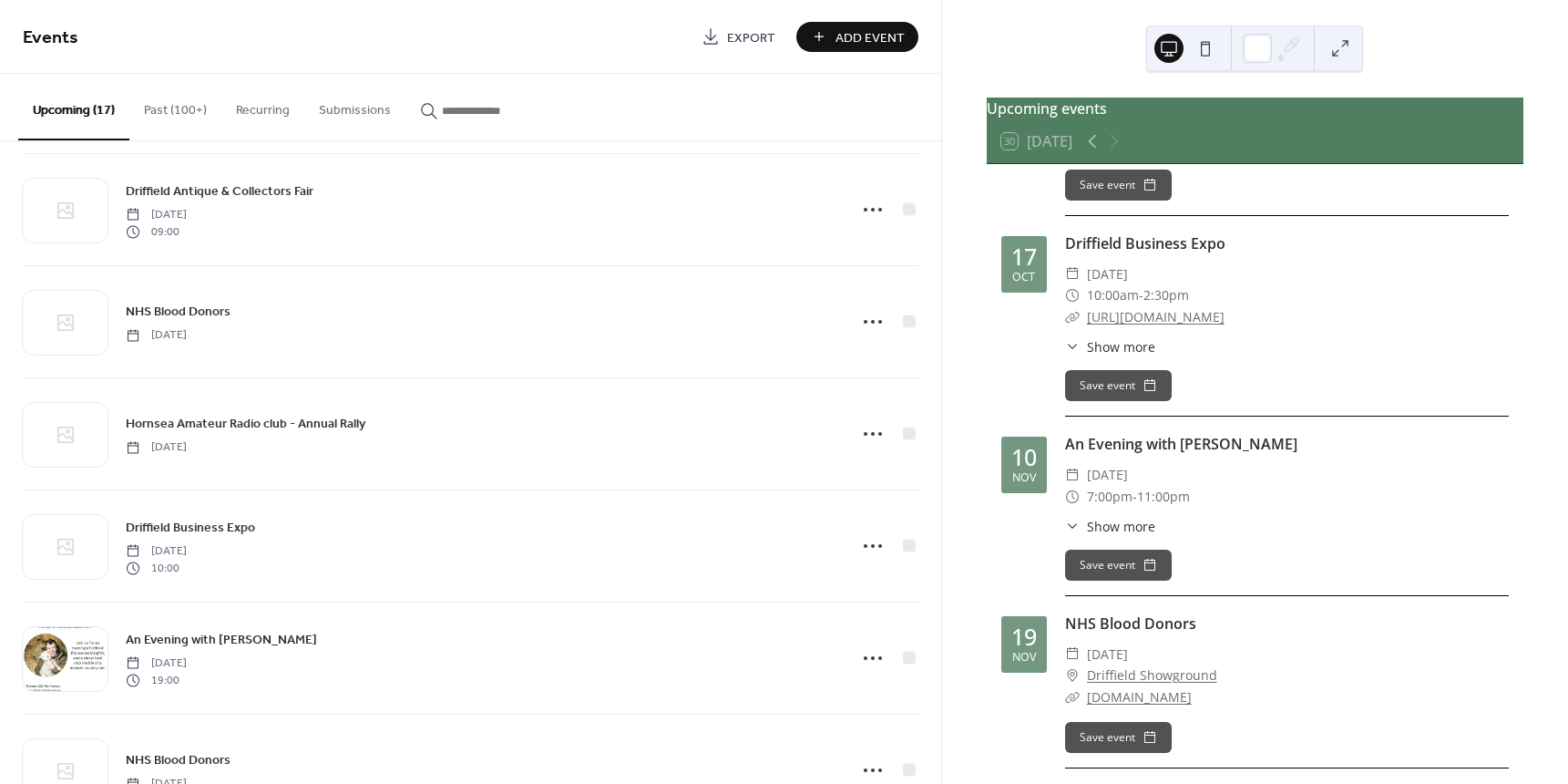 click on "Show more" at bounding box center (1121, 526) 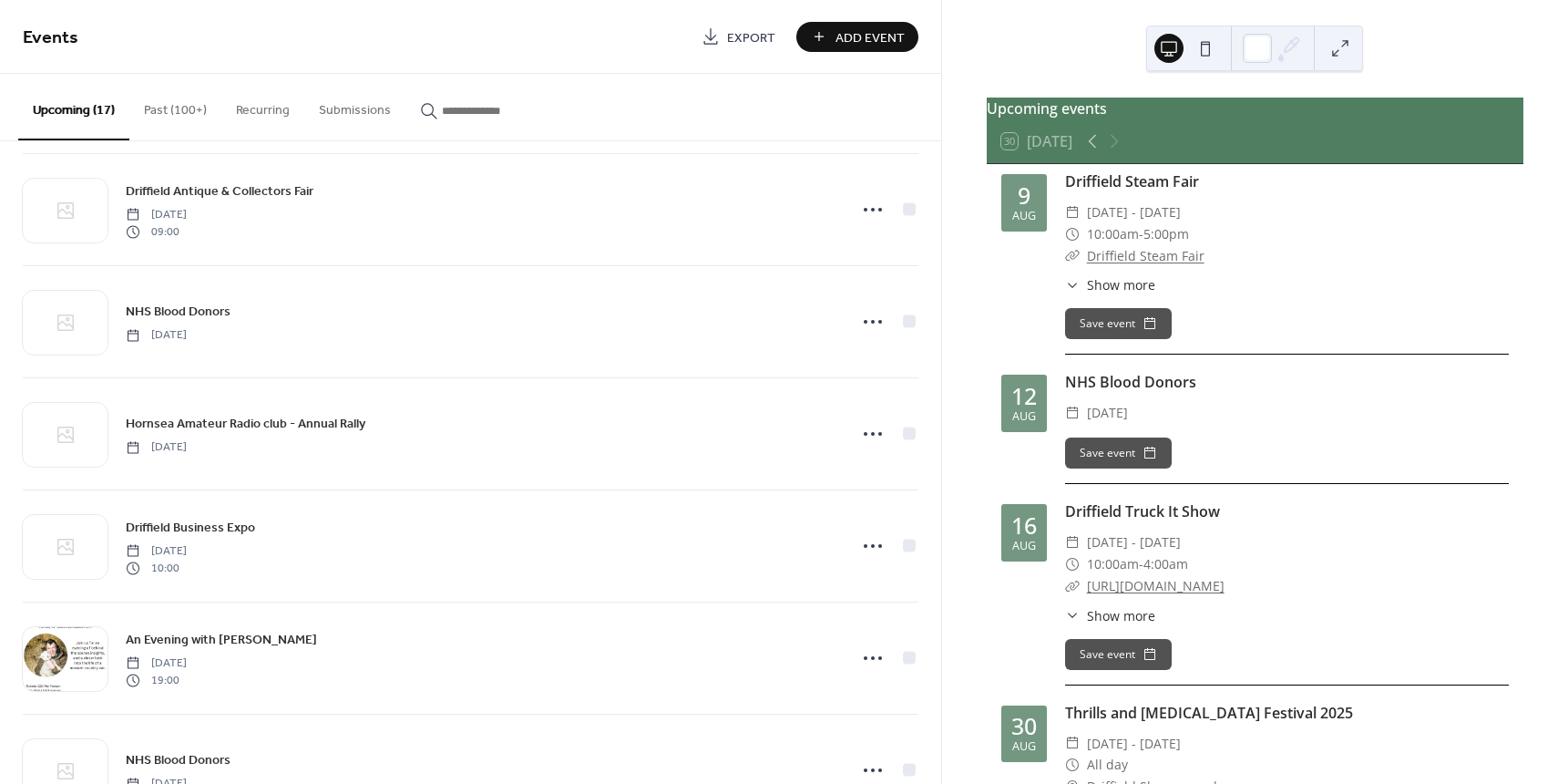 scroll, scrollTop: 0, scrollLeft: 0, axis: both 